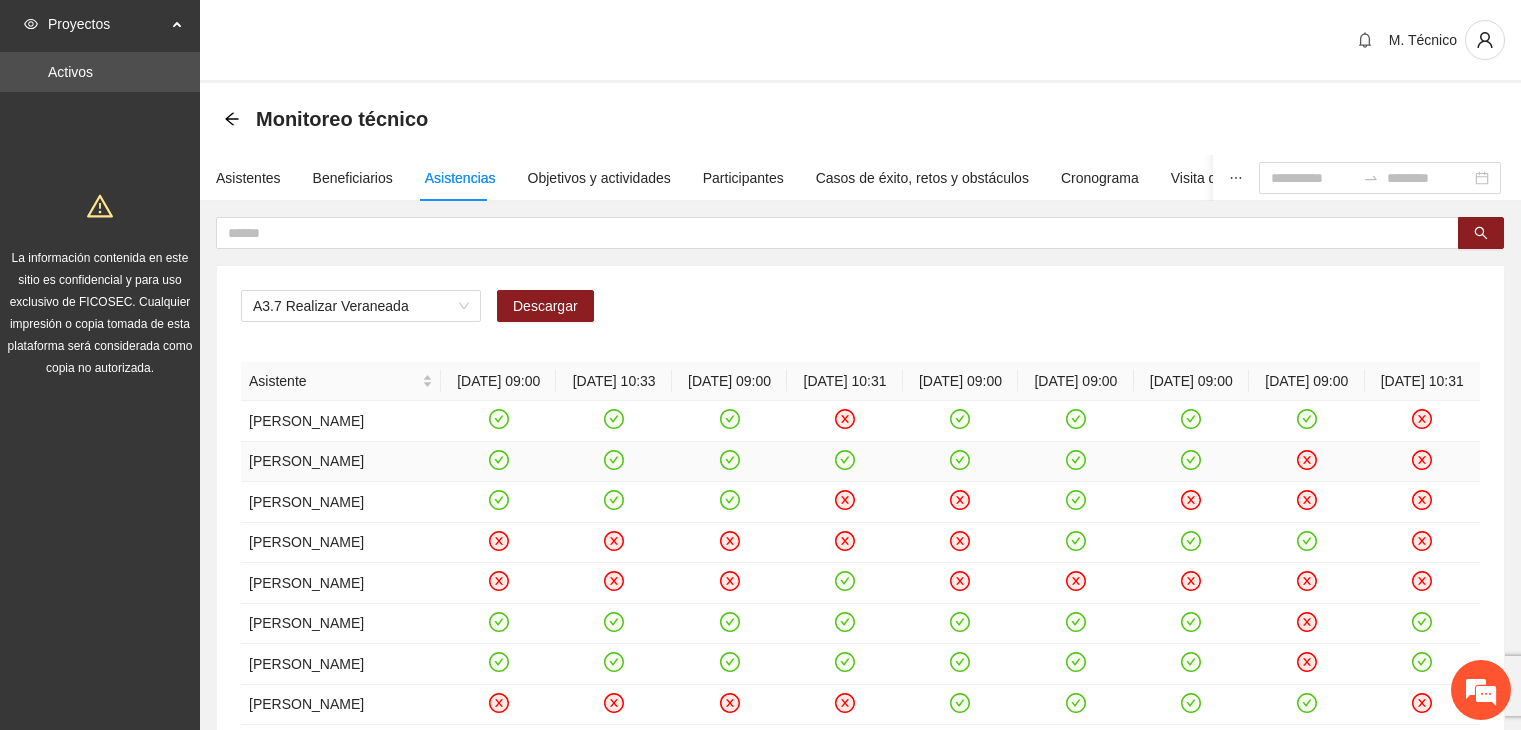scroll, scrollTop: 0, scrollLeft: 0, axis: both 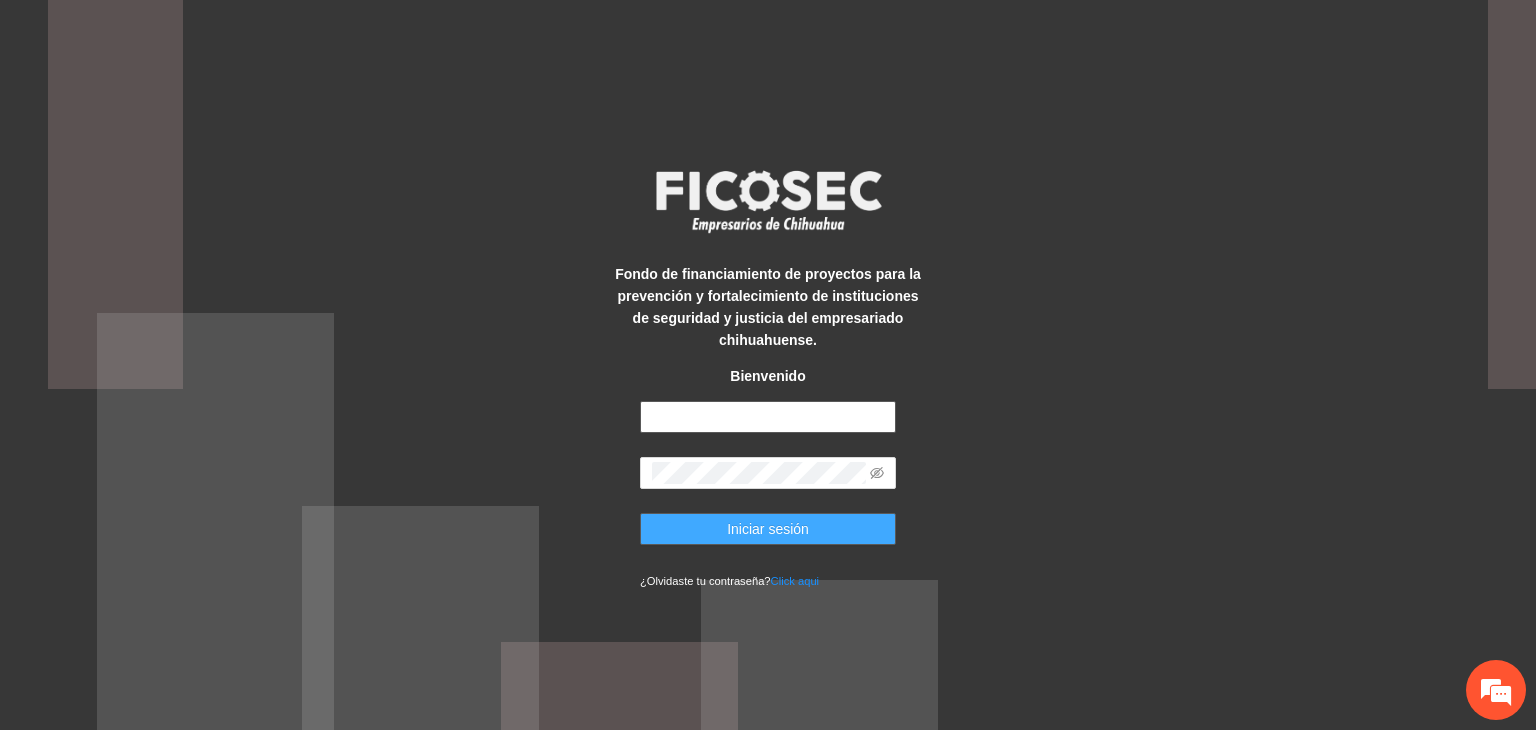 type on "**********" 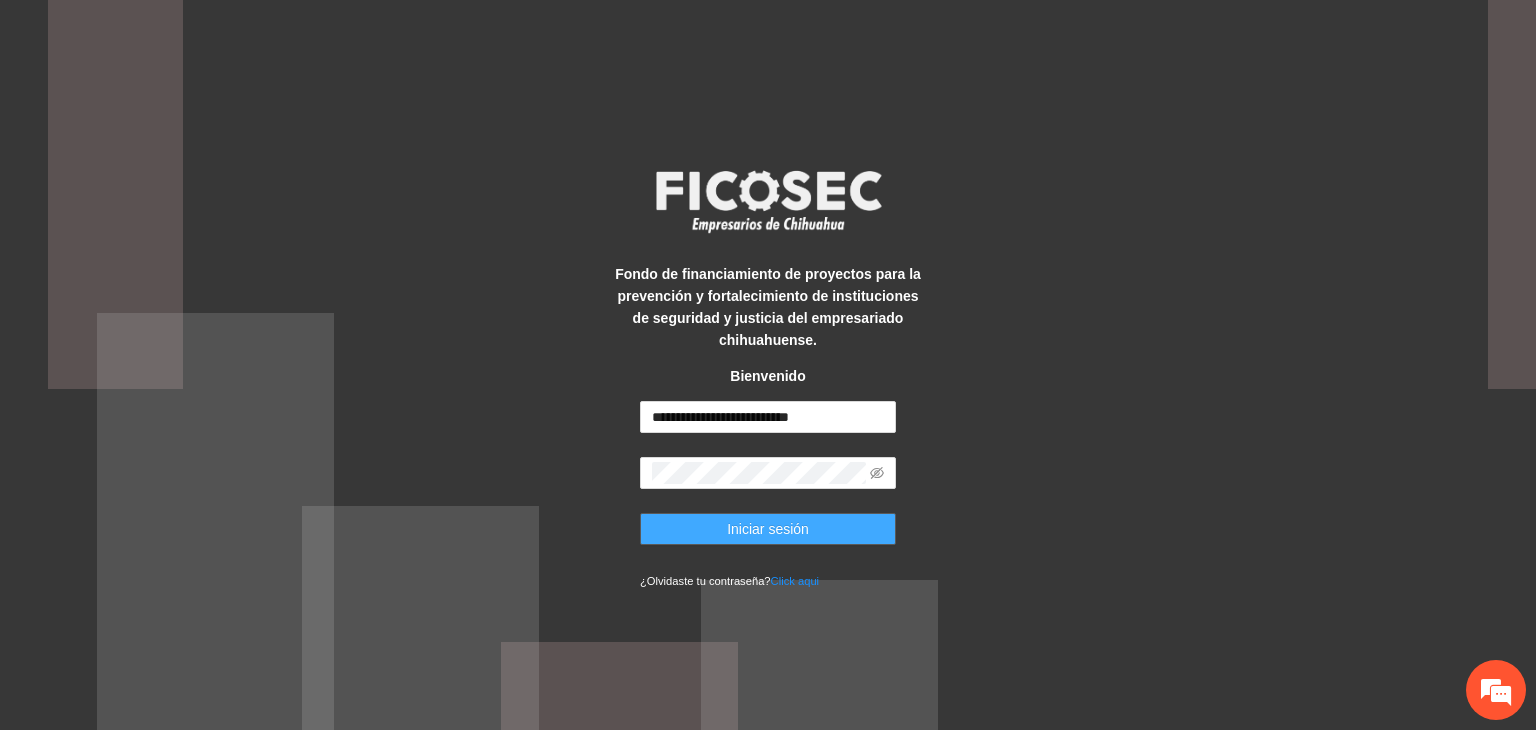 click on "Iniciar sesión" at bounding box center (768, 529) 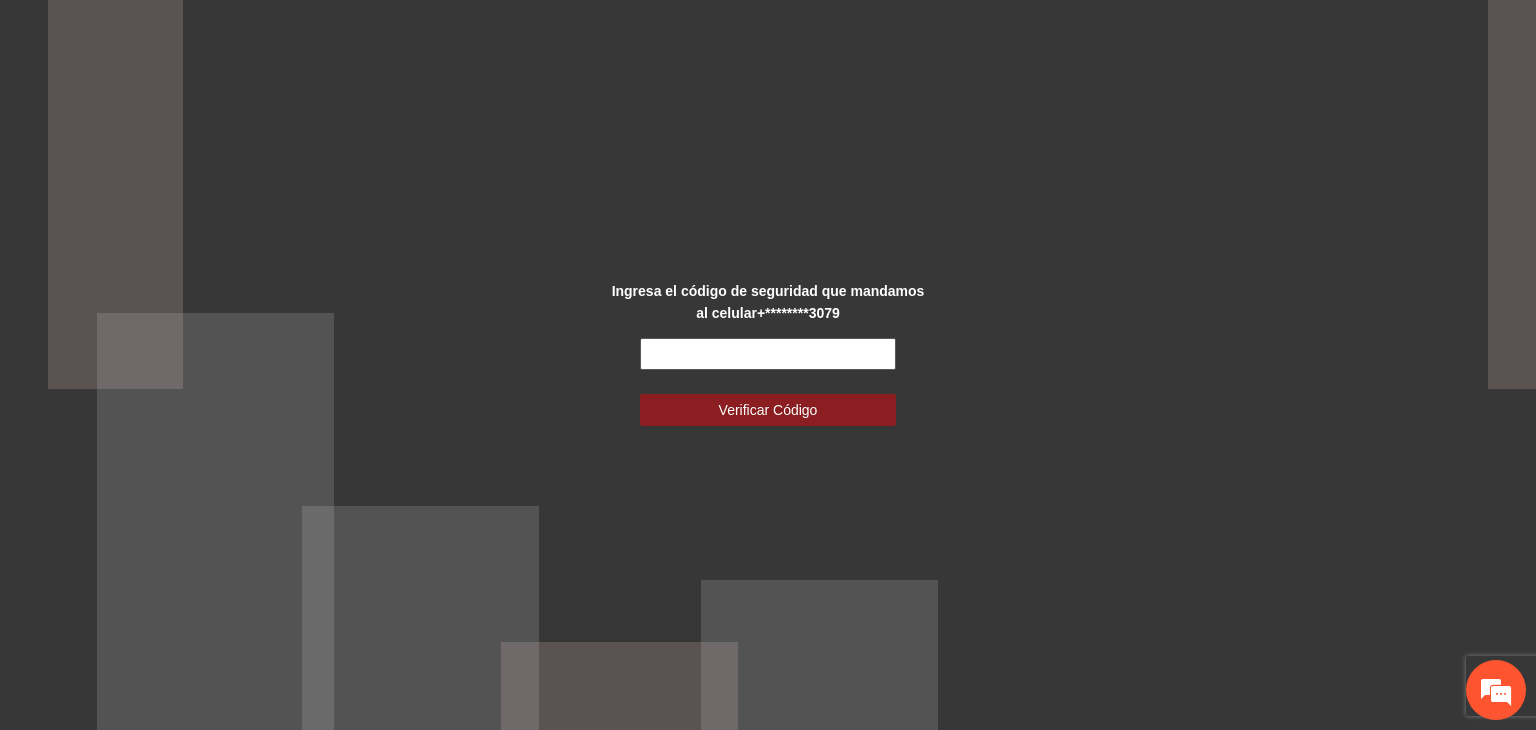 click at bounding box center (768, 354) 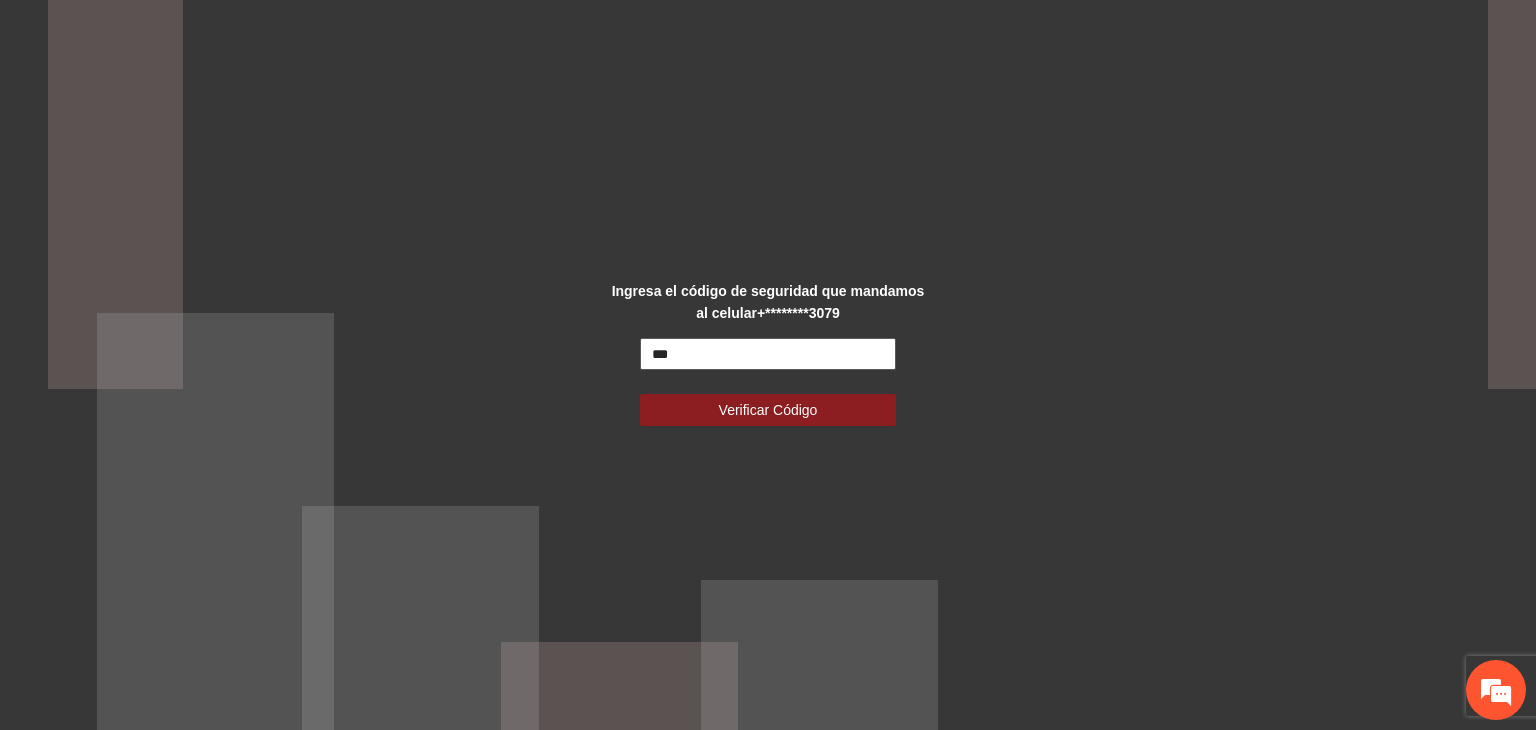 scroll, scrollTop: 0, scrollLeft: 0, axis: both 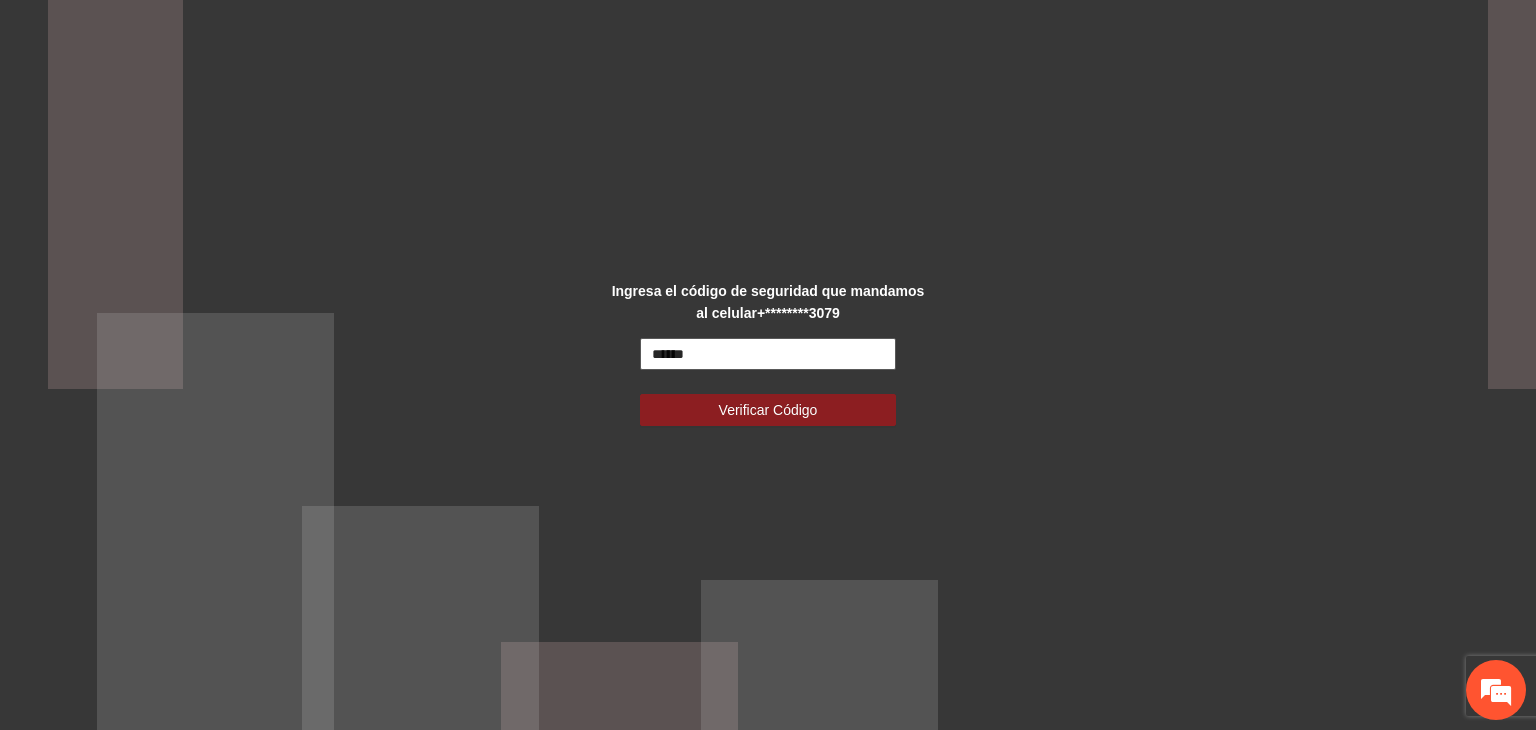 type on "******" 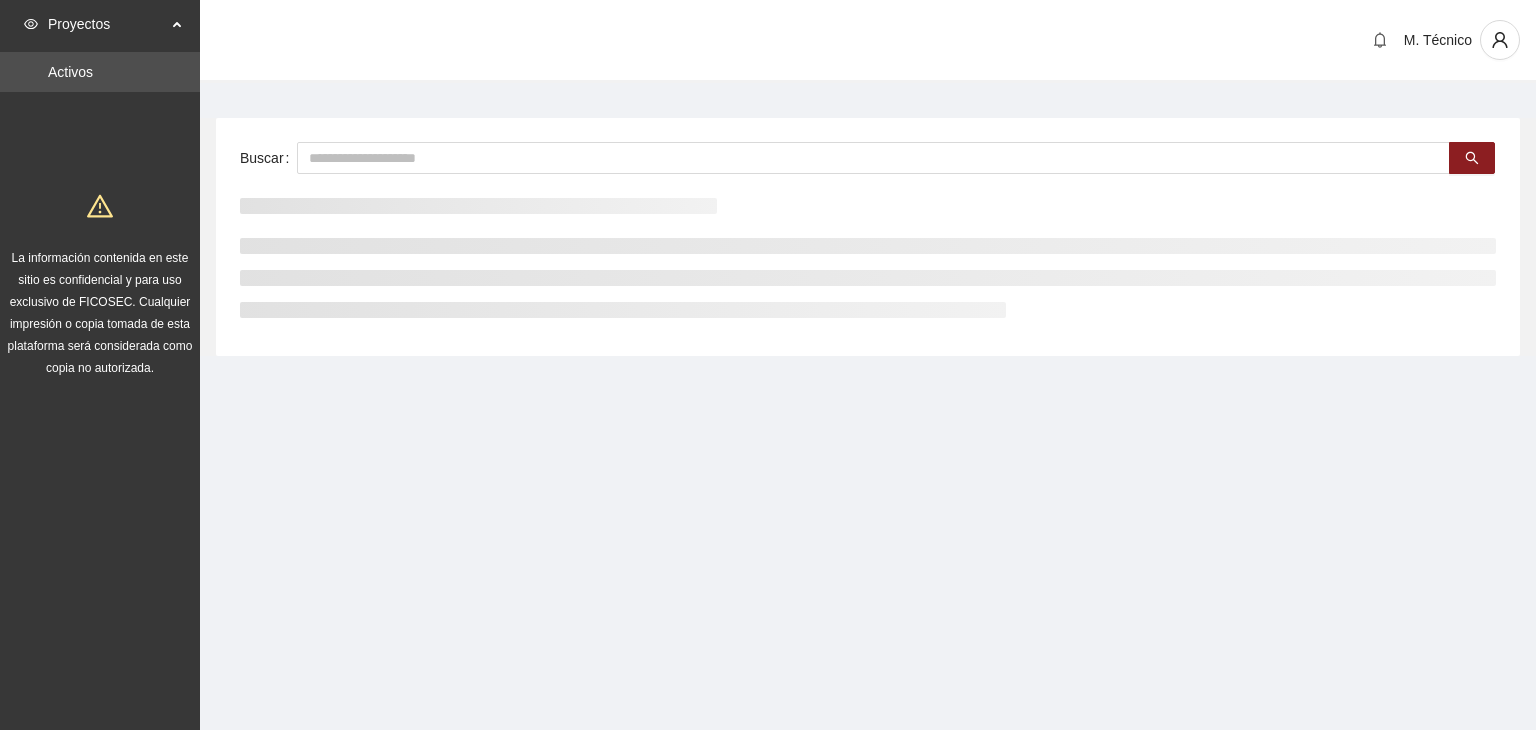 scroll, scrollTop: 0, scrollLeft: 0, axis: both 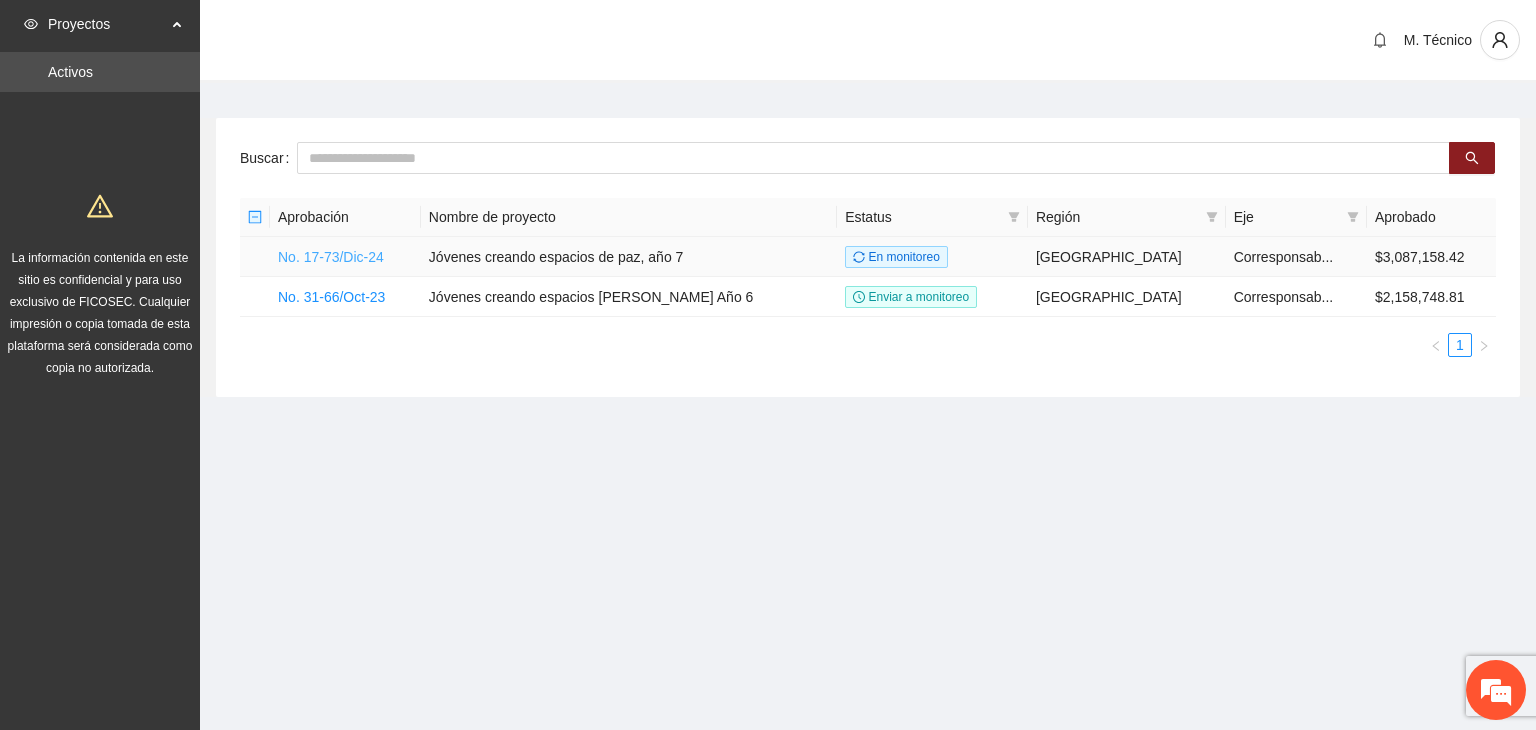 click on "No. 17-73/Dic-24" at bounding box center [331, 257] 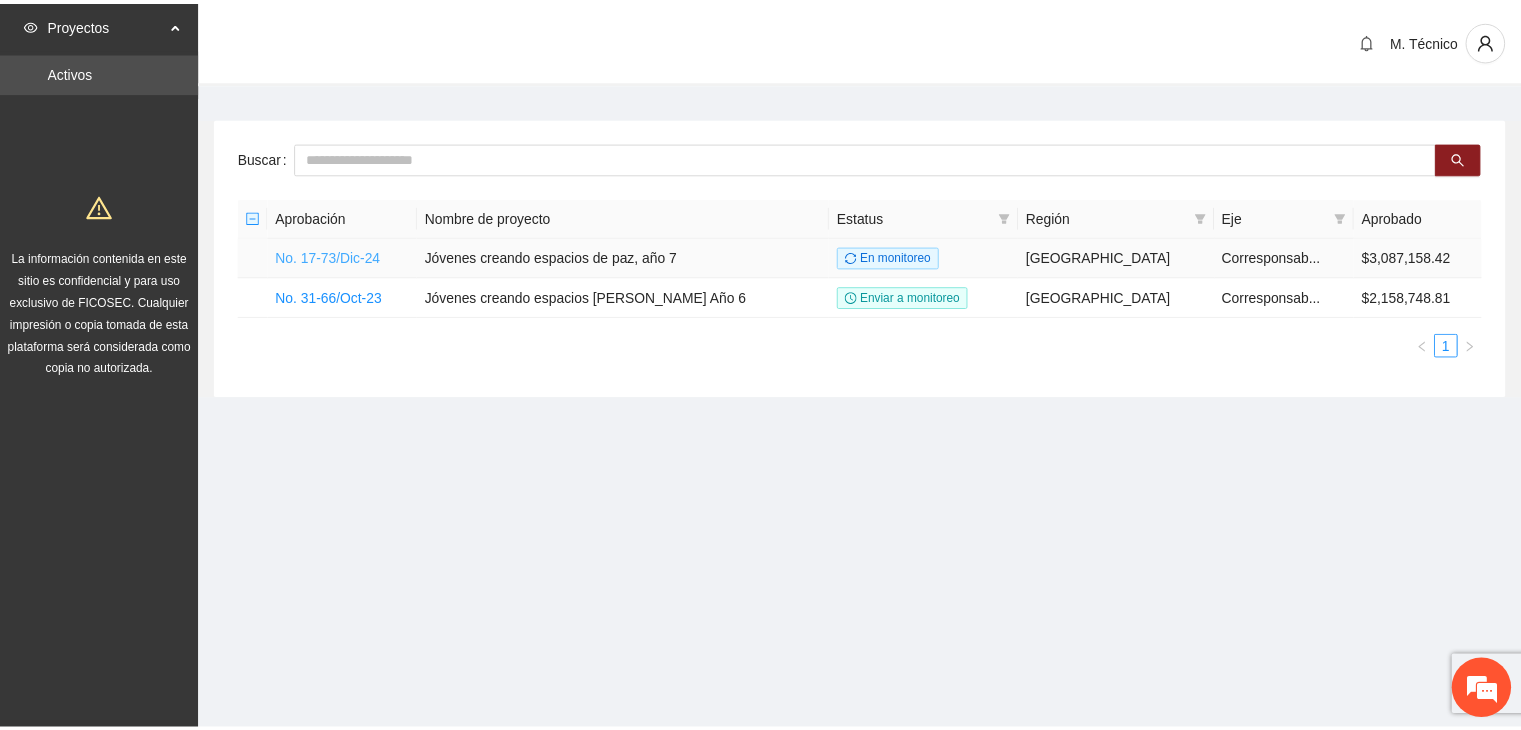 scroll, scrollTop: 0, scrollLeft: 0, axis: both 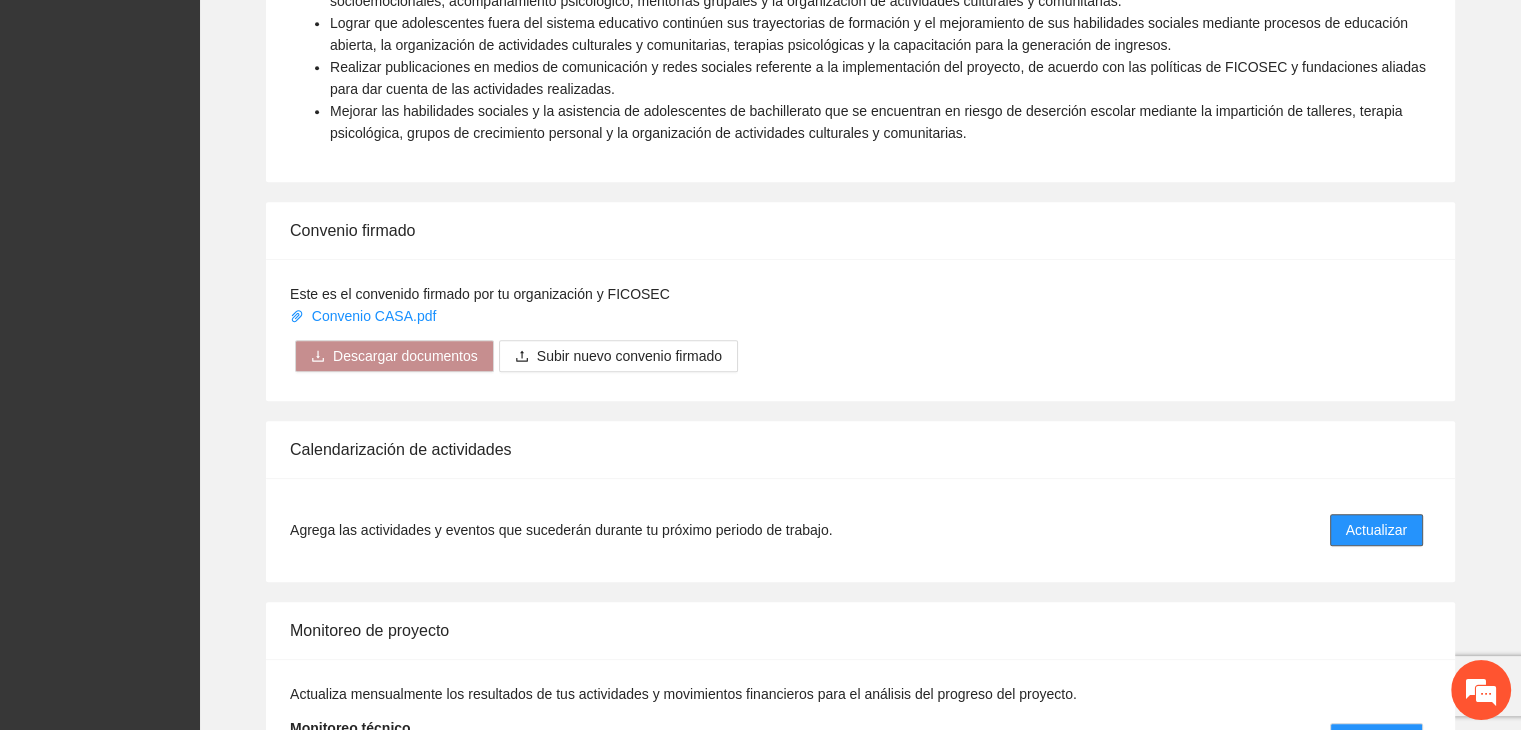 click on "Actualizar" at bounding box center [1376, 530] 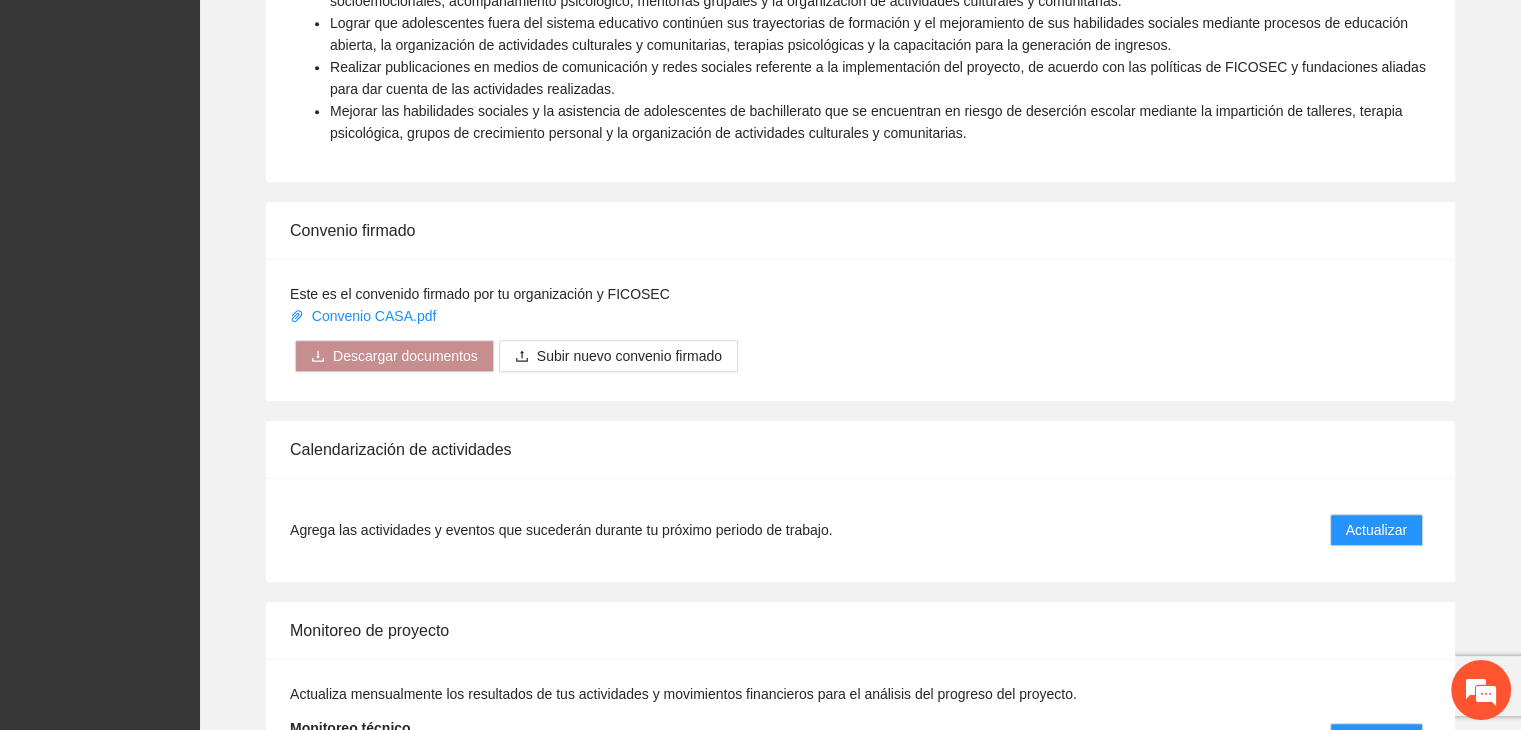 scroll, scrollTop: 0, scrollLeft: 0, axis: both 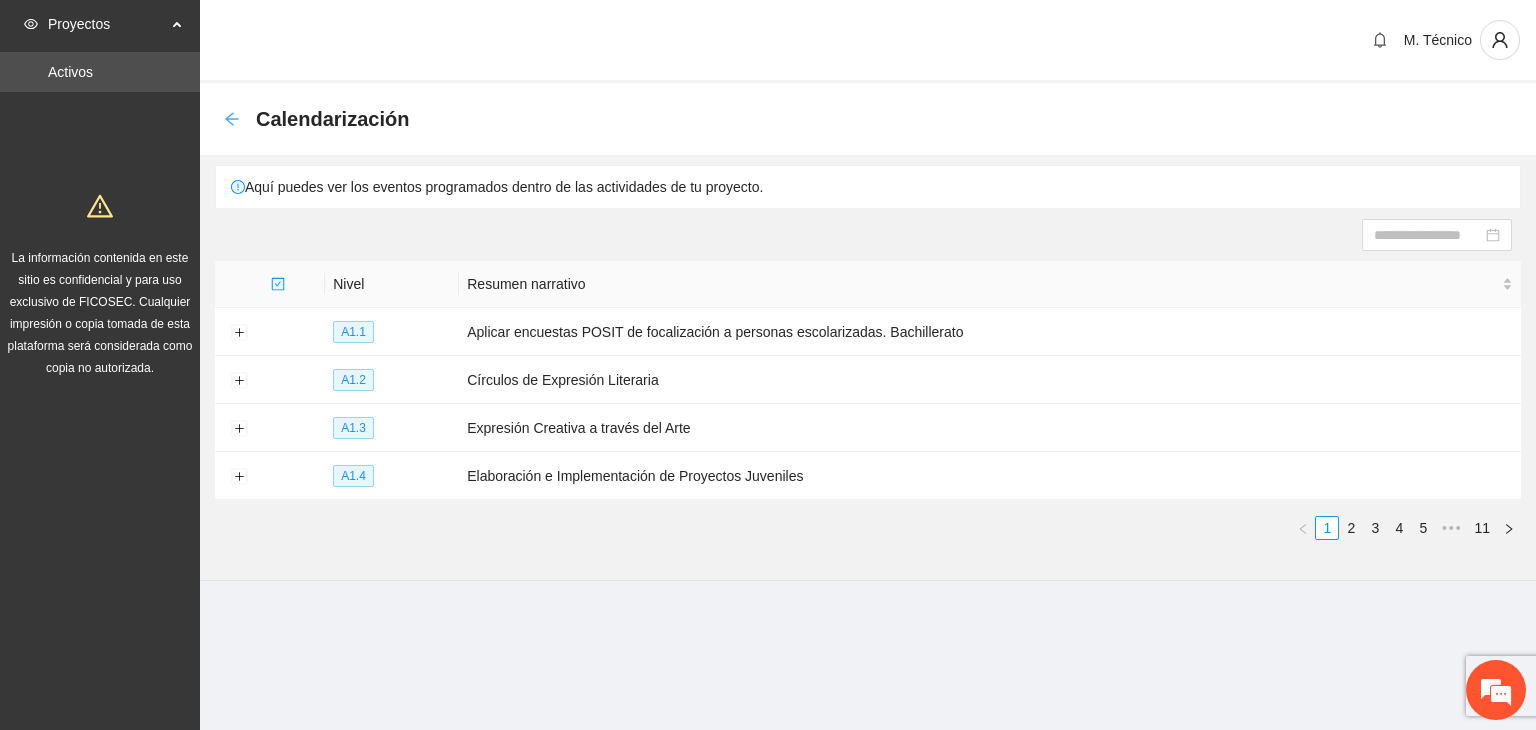 click 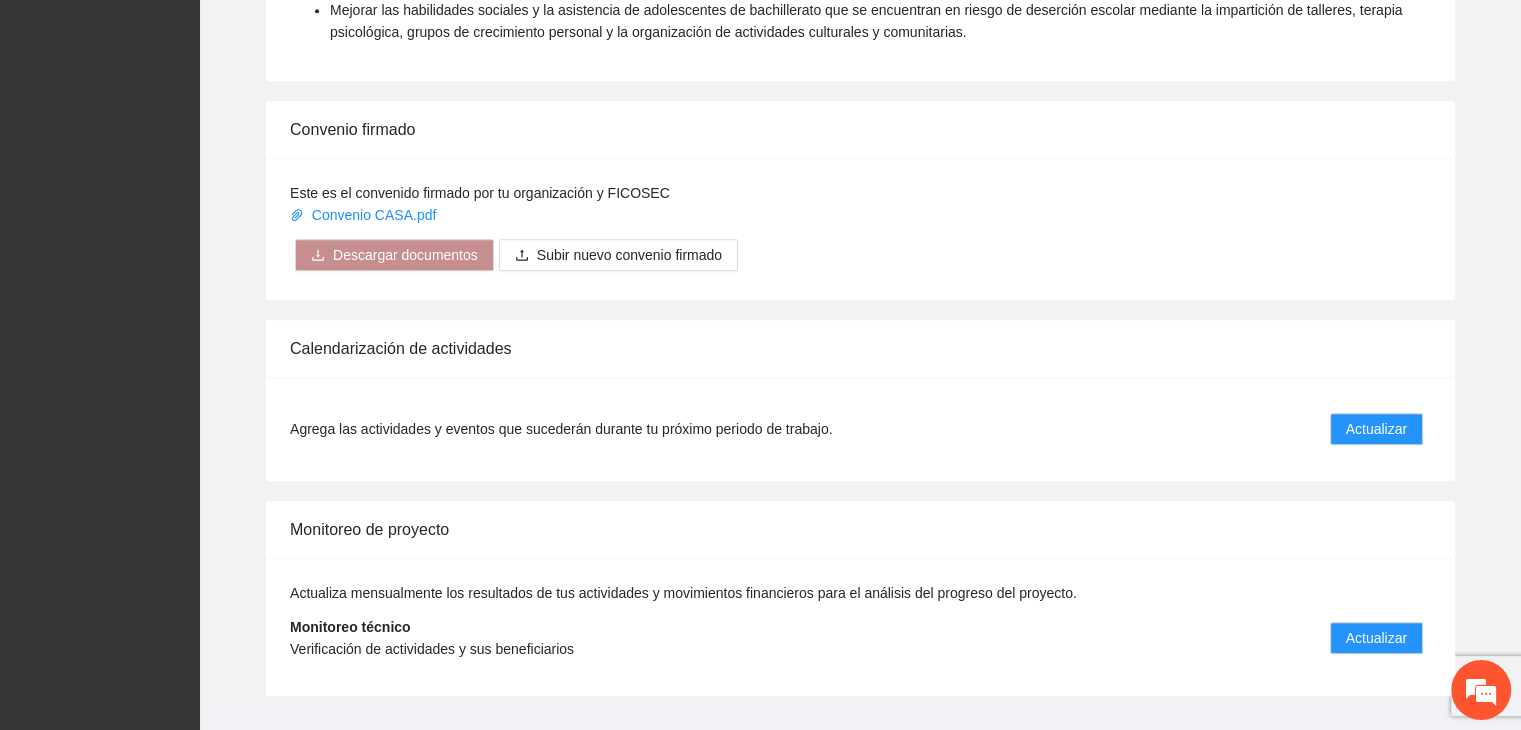 scroll, scrollTop: 1540, scrollLeft: 0, axis: vertical 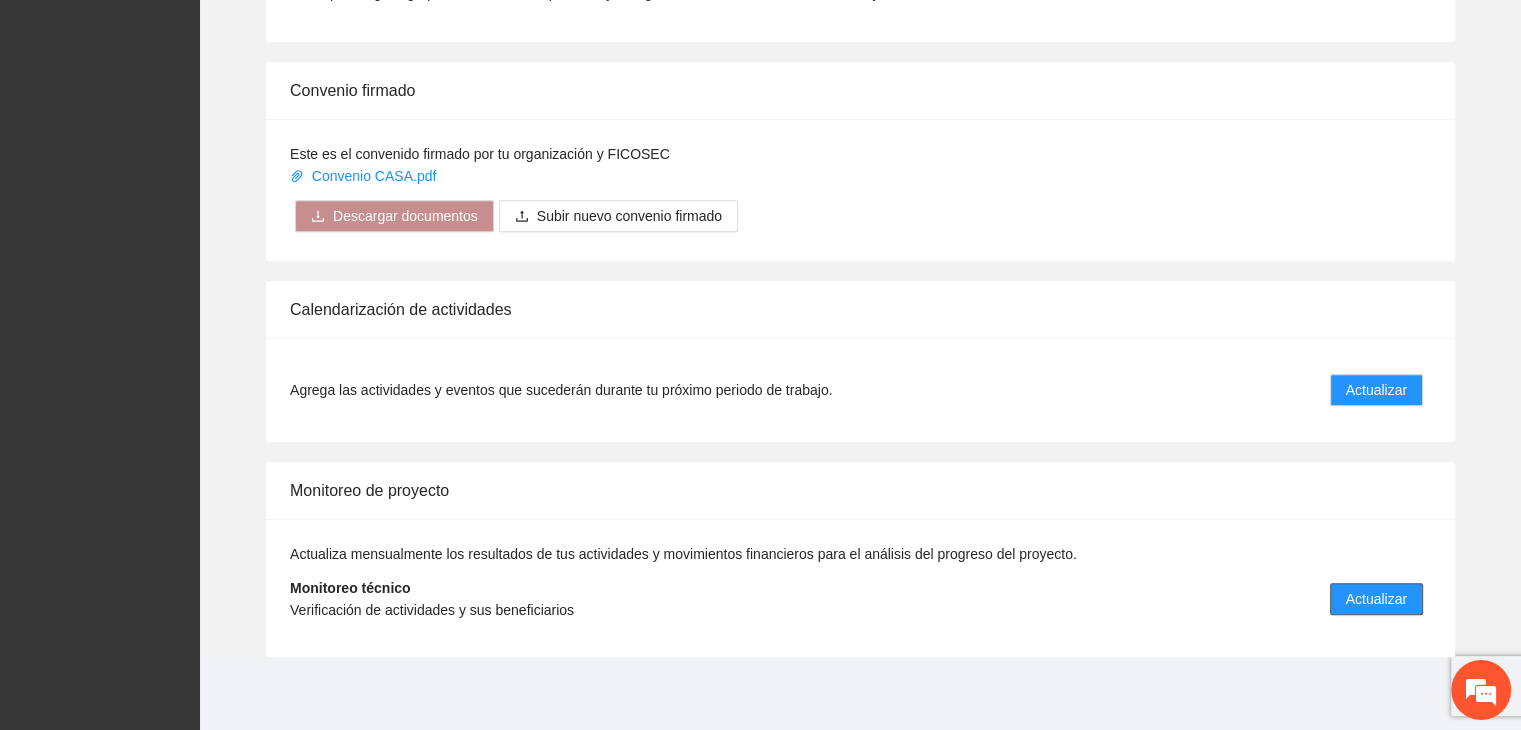 click on "Actualizar" at bounding box center [1376, 599] 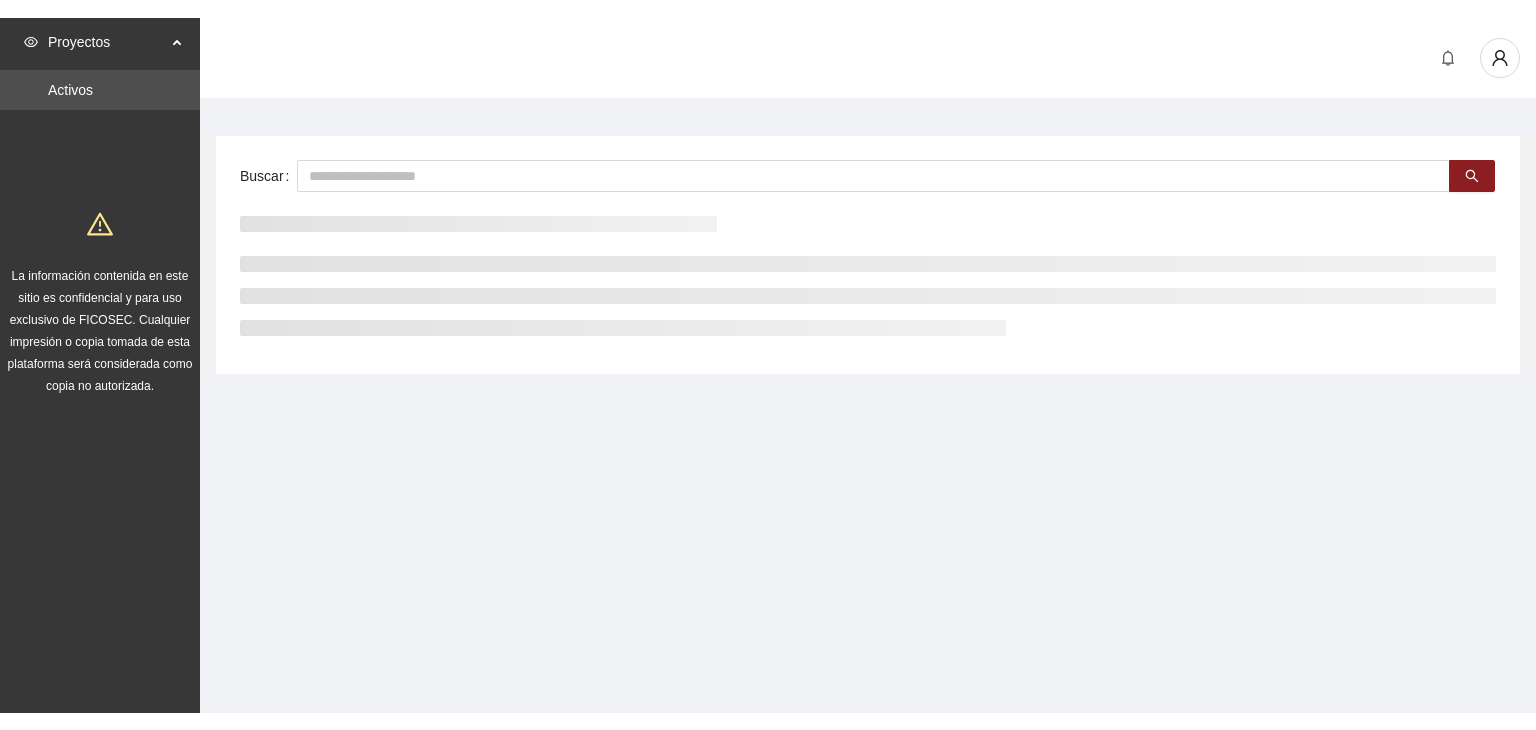 scroll, scrollTop: 0, scrollLeft: 0, axis: both 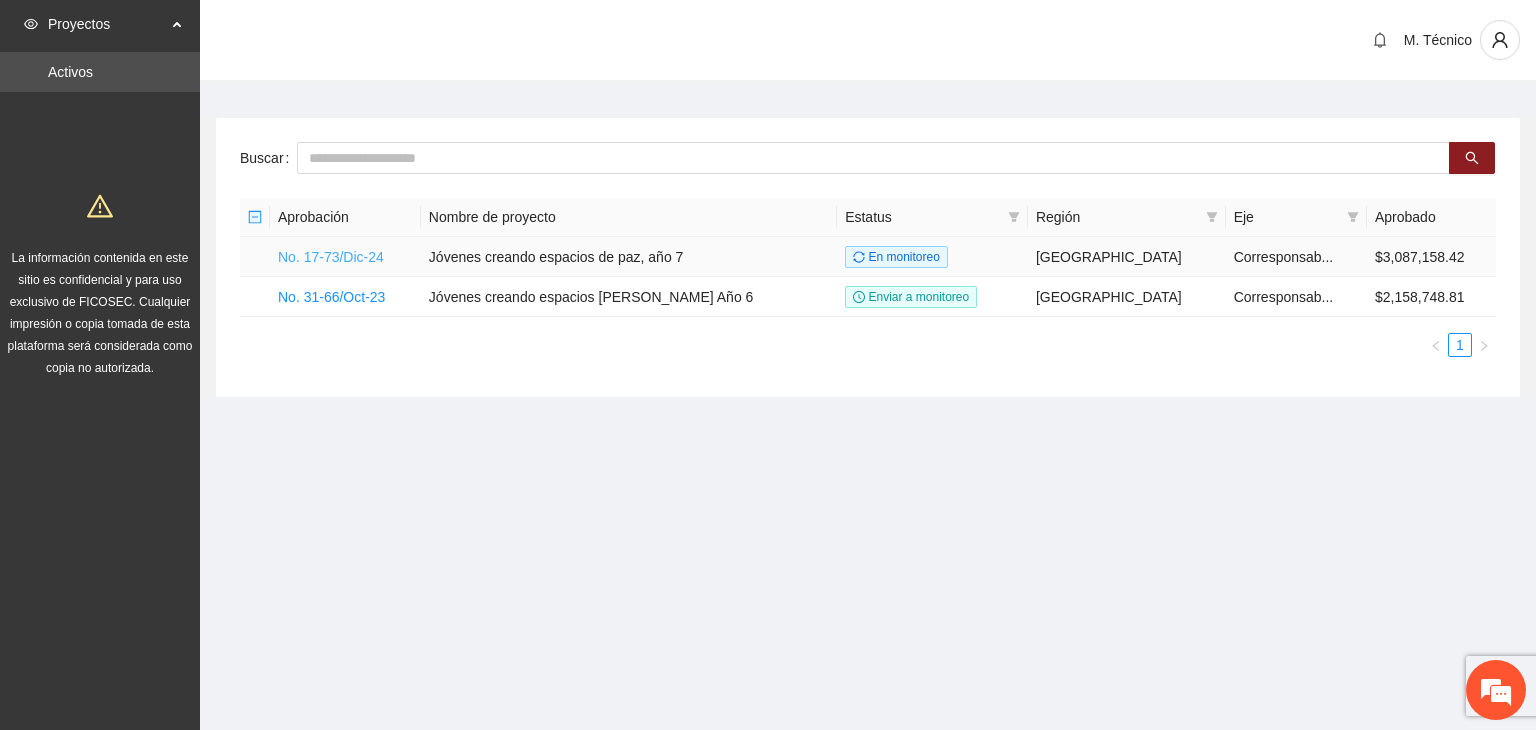 click on "No. 17-73/Dic-24" at bounding box center (331, 257) 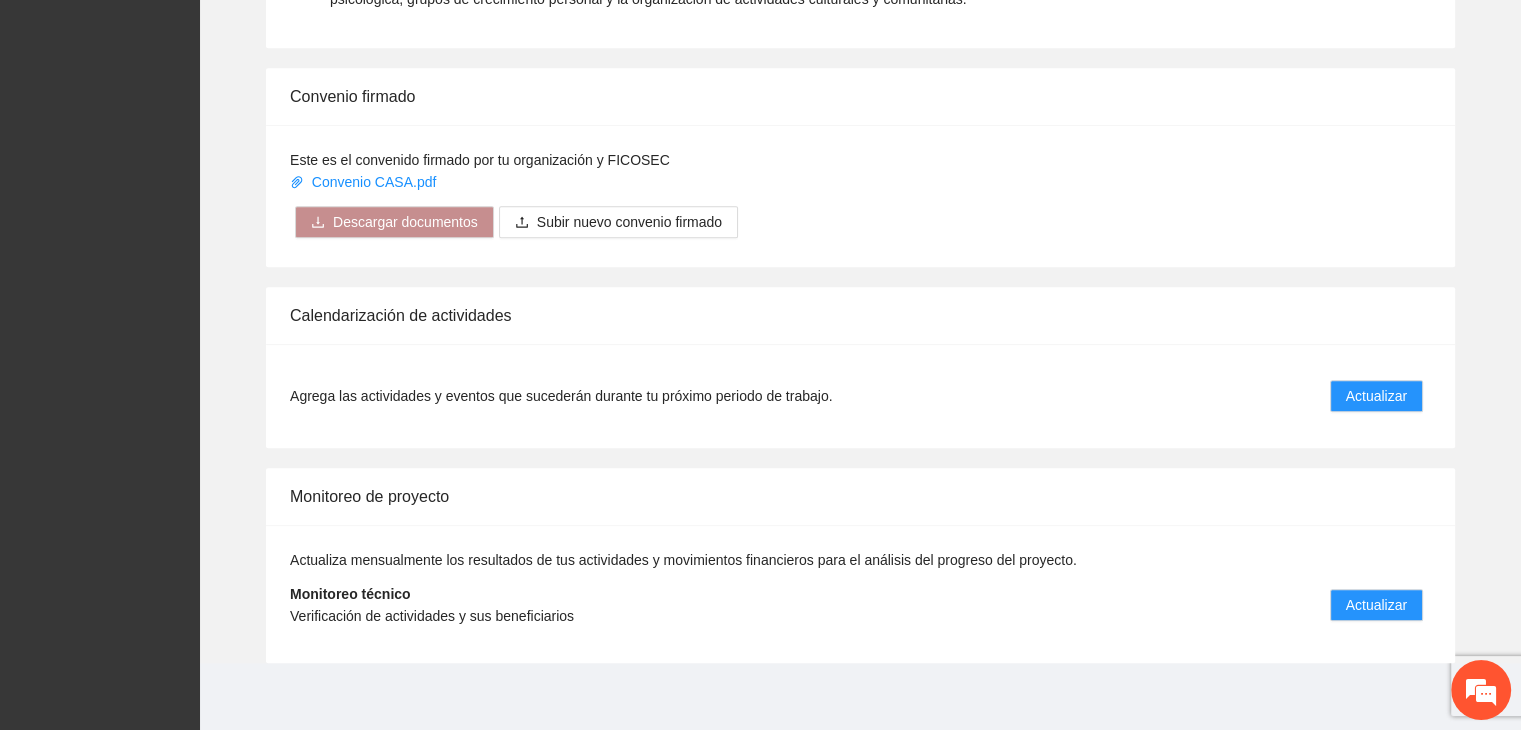 scroll, scrollTop: 1540, scrollLeft: 0, axis: vertical 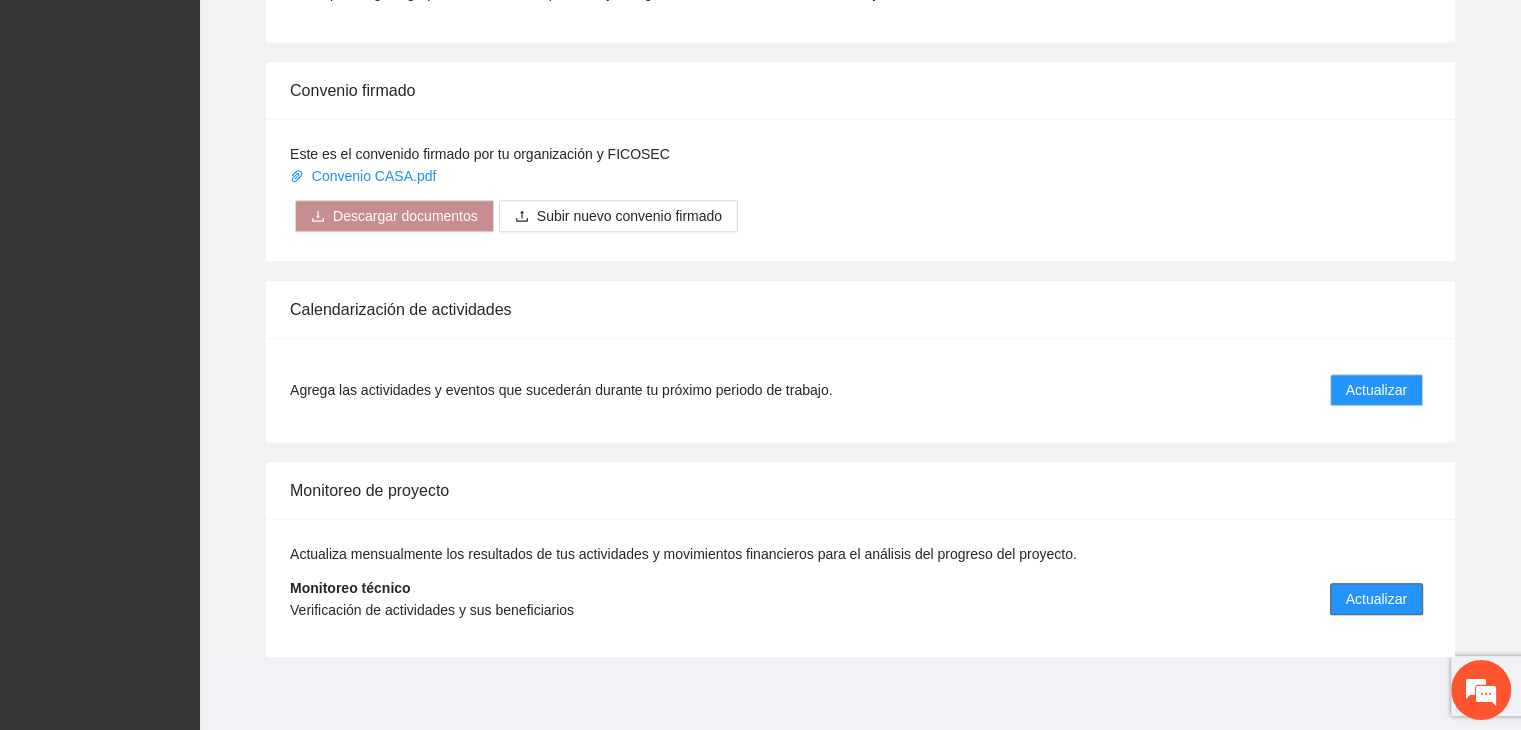 click on "Actualizar" at bounding box center (1376, 599) 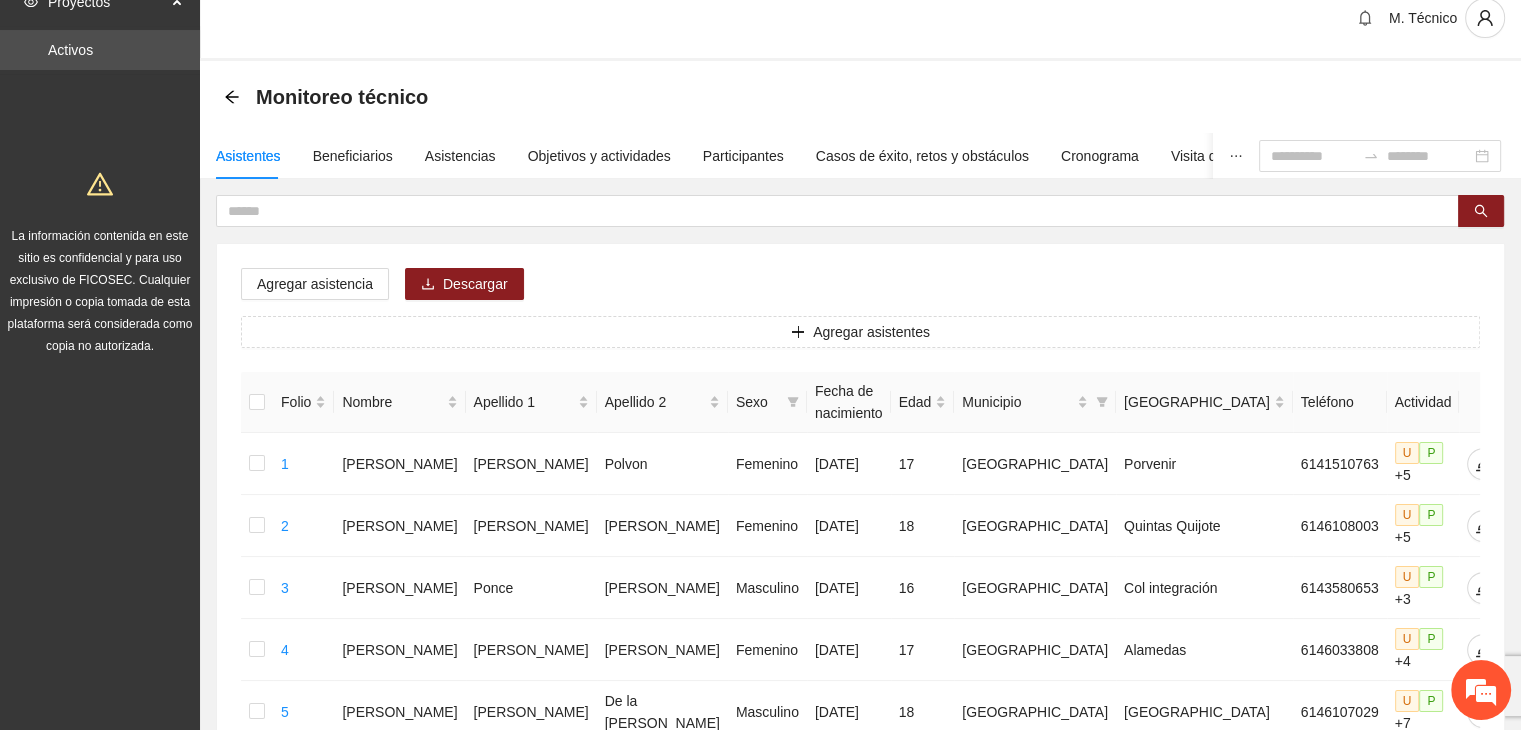 scroll, scrollTop: 0, scrollLeft: 0, axis: both 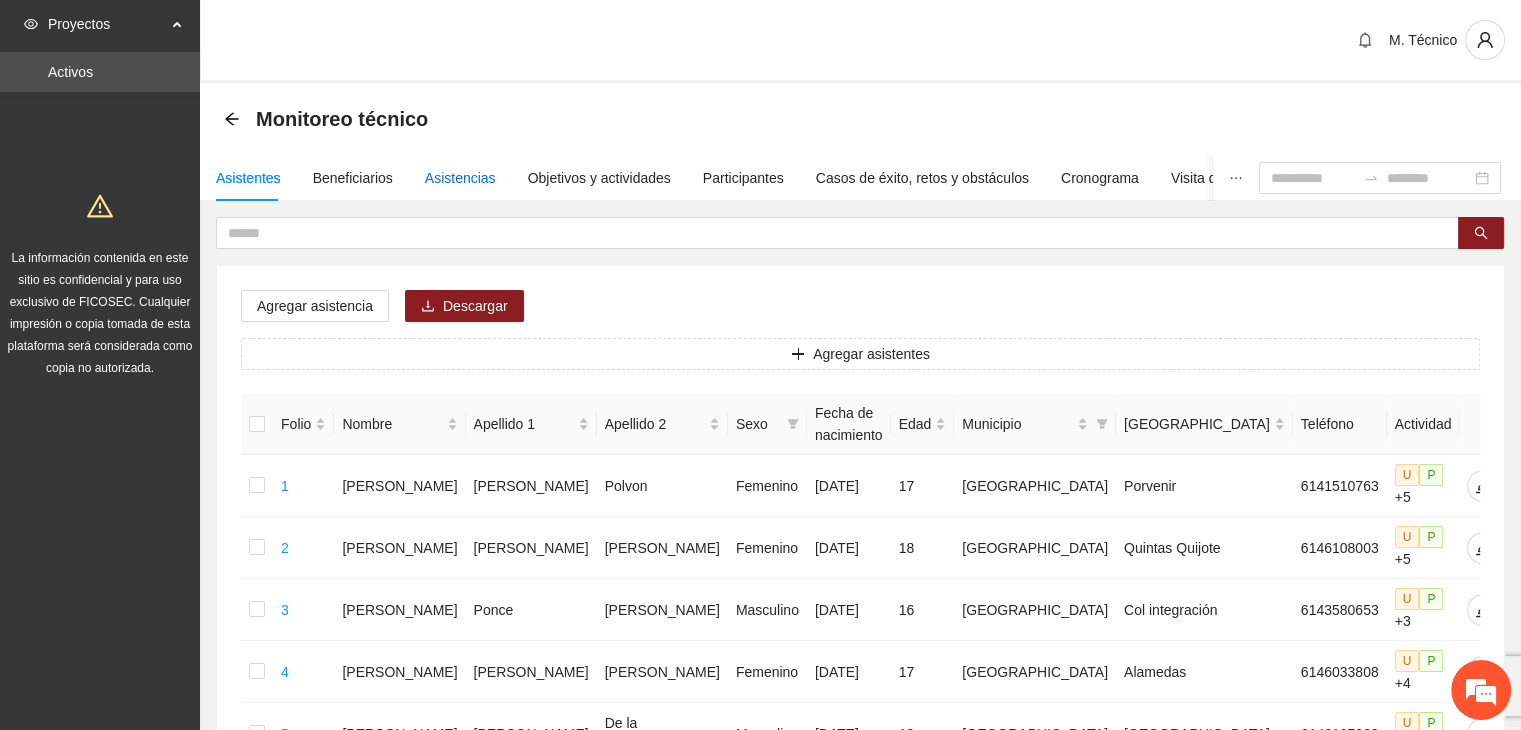 click on "Asistencias" at bounding box center (460, 178) 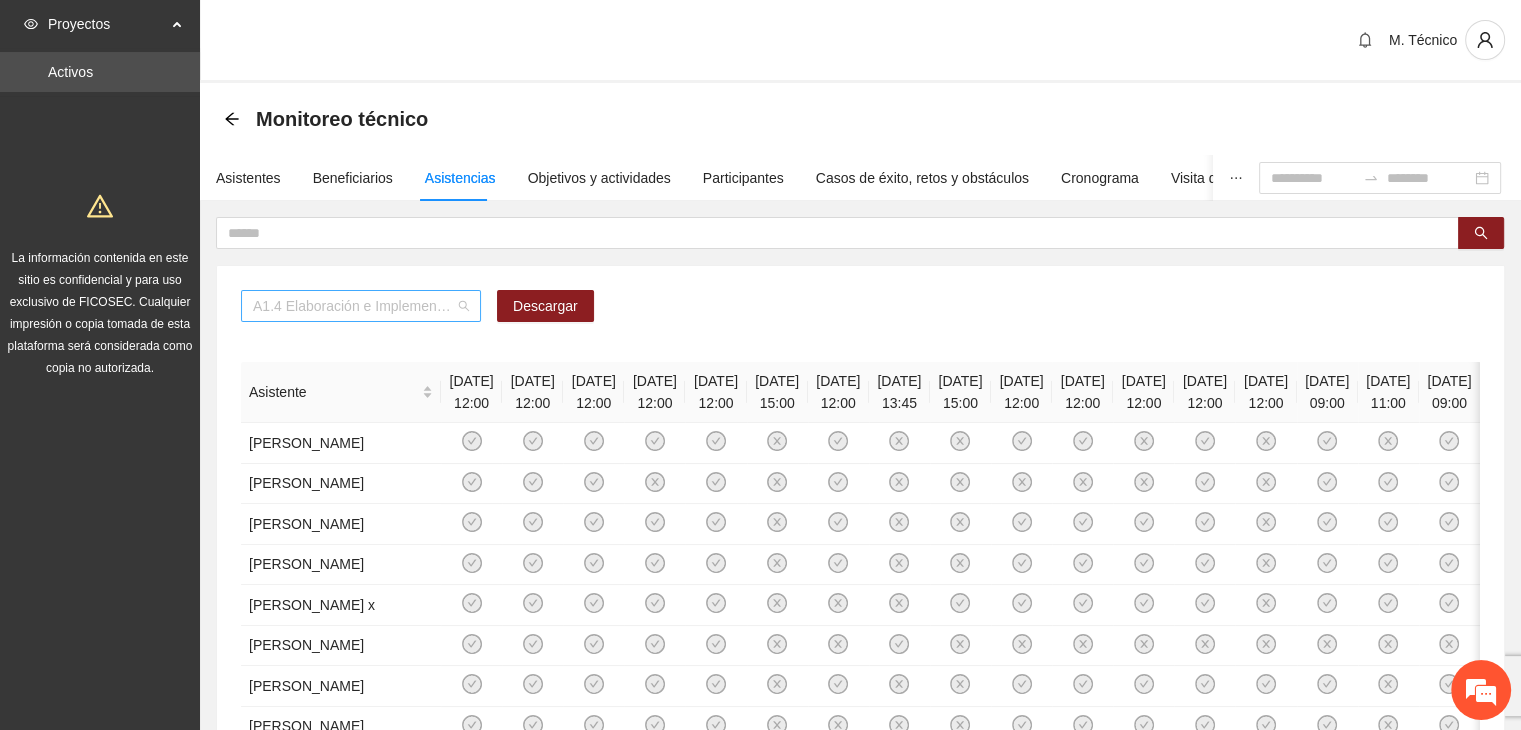 click on "A1.4 Elaboración e Implementación de Proyectos Juveniles" at bounding box center [361, 306] 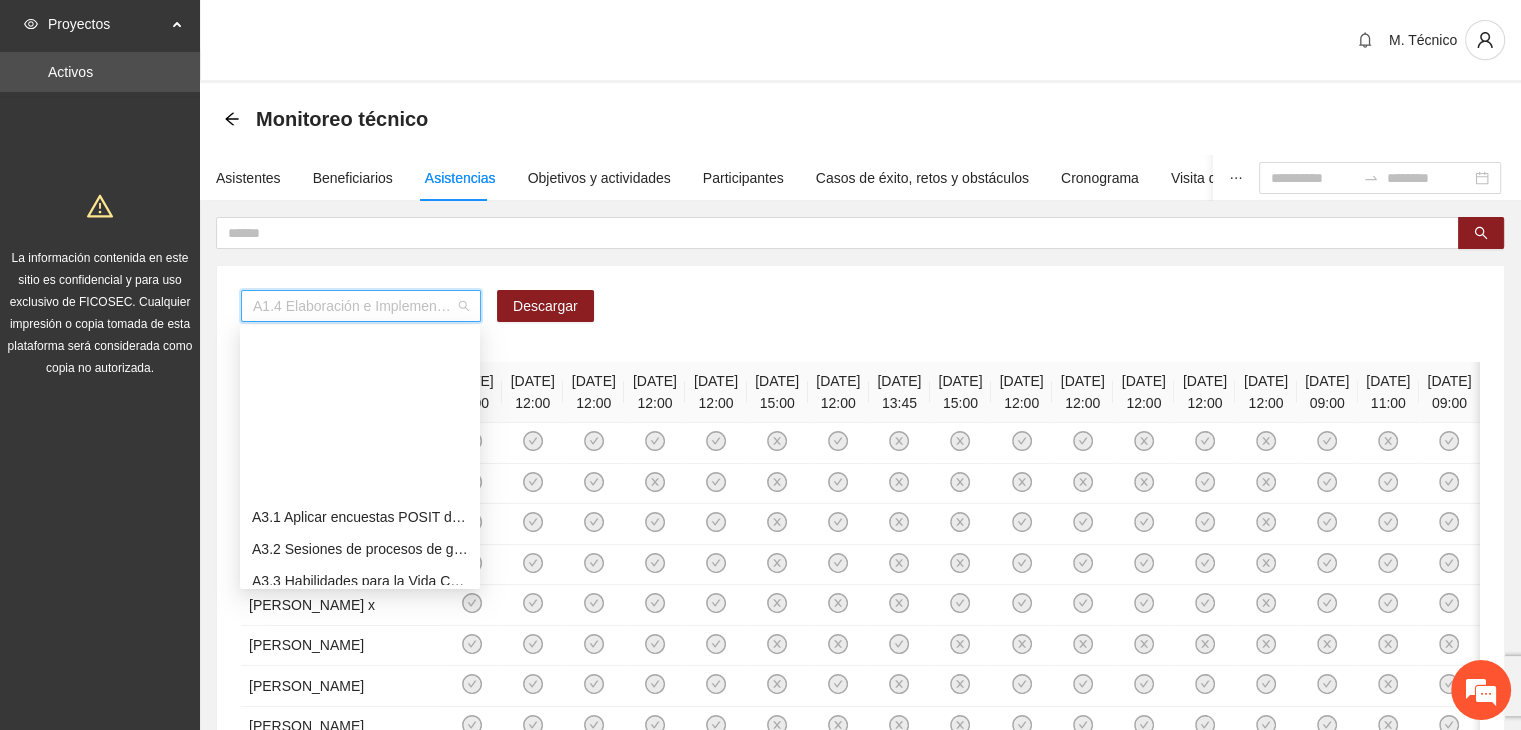 scroll, scrollTop: 700, scrollLeft: 0, axis: vertical 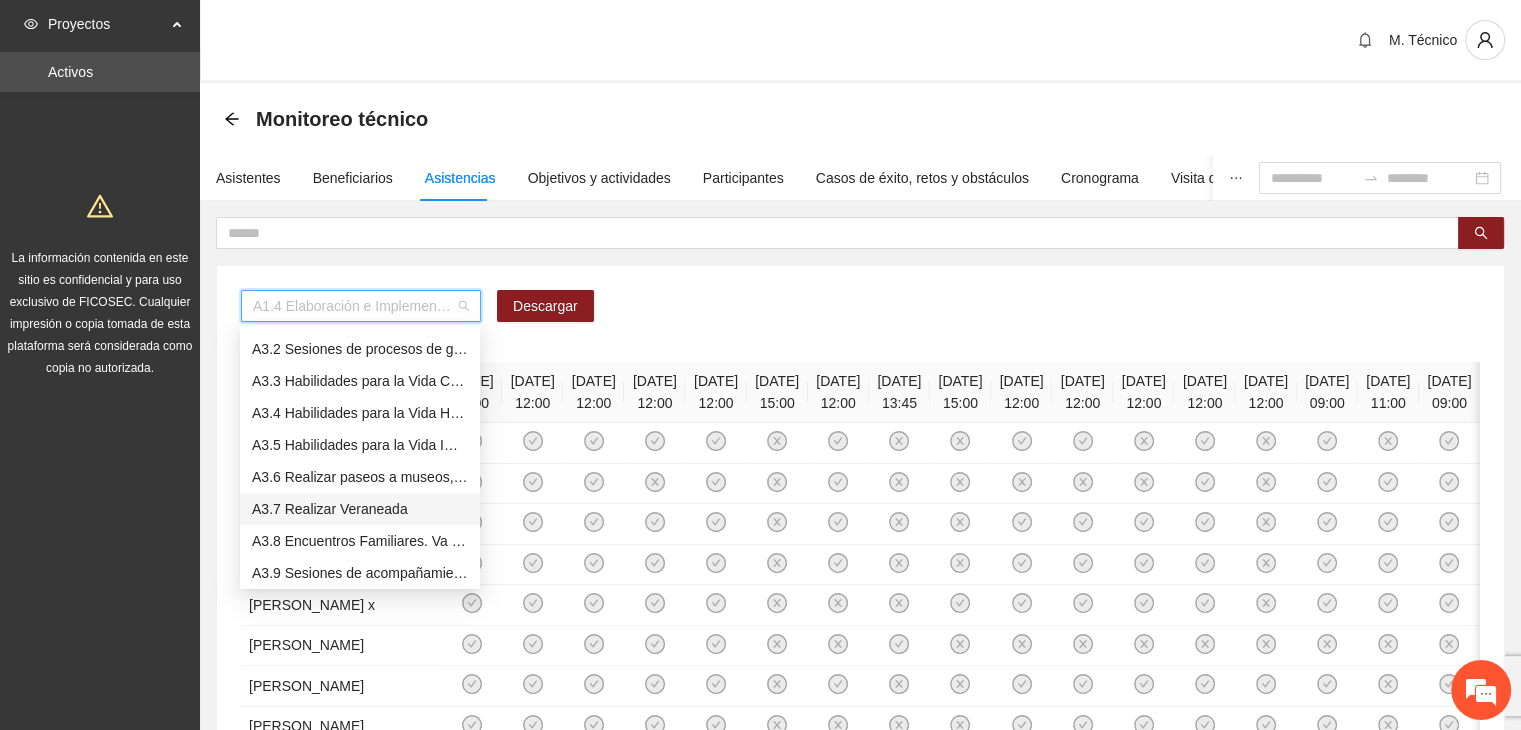 click on "A3.7 Realizar Veraneada" at bounding box center (360, 509) 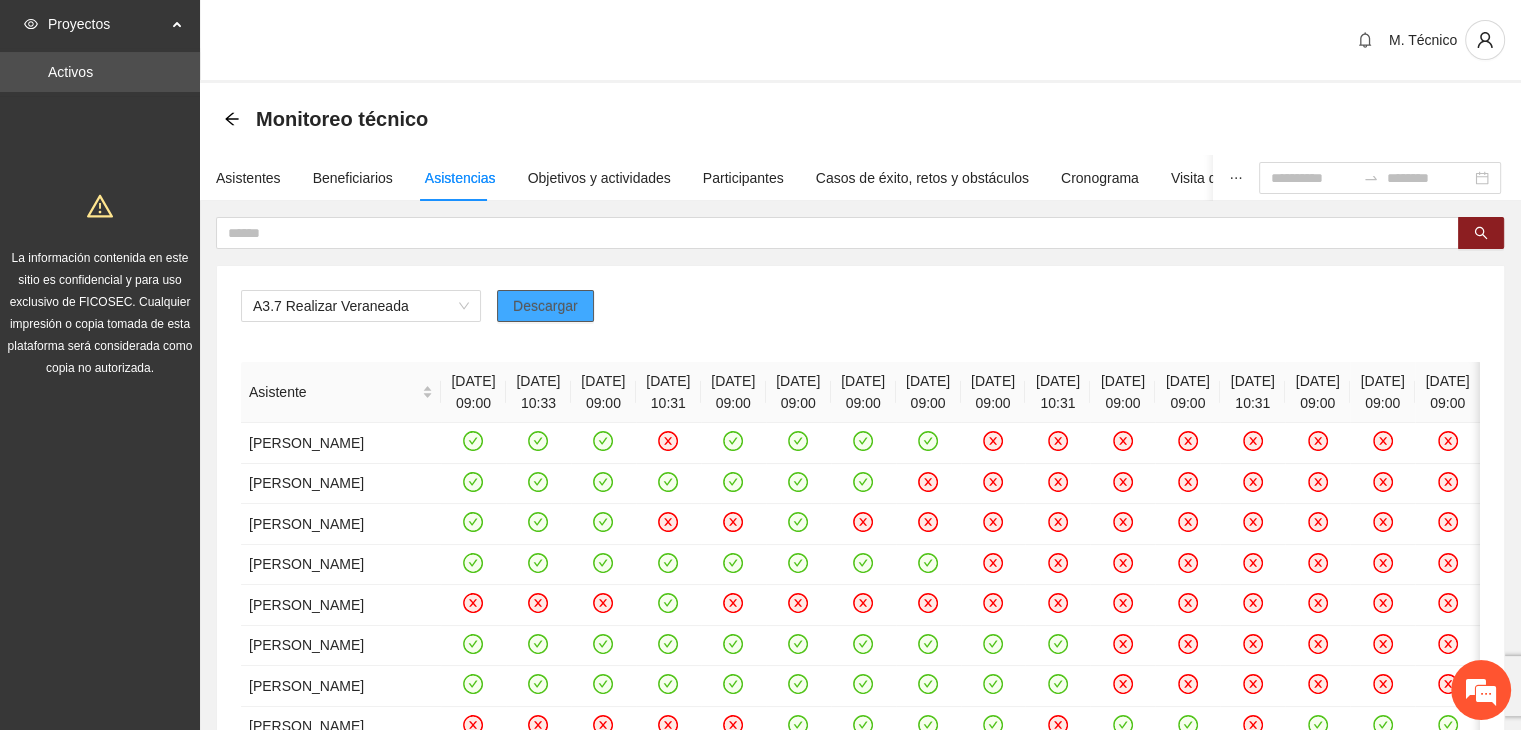 click on "Descargar" at bounding box center [545, 306] 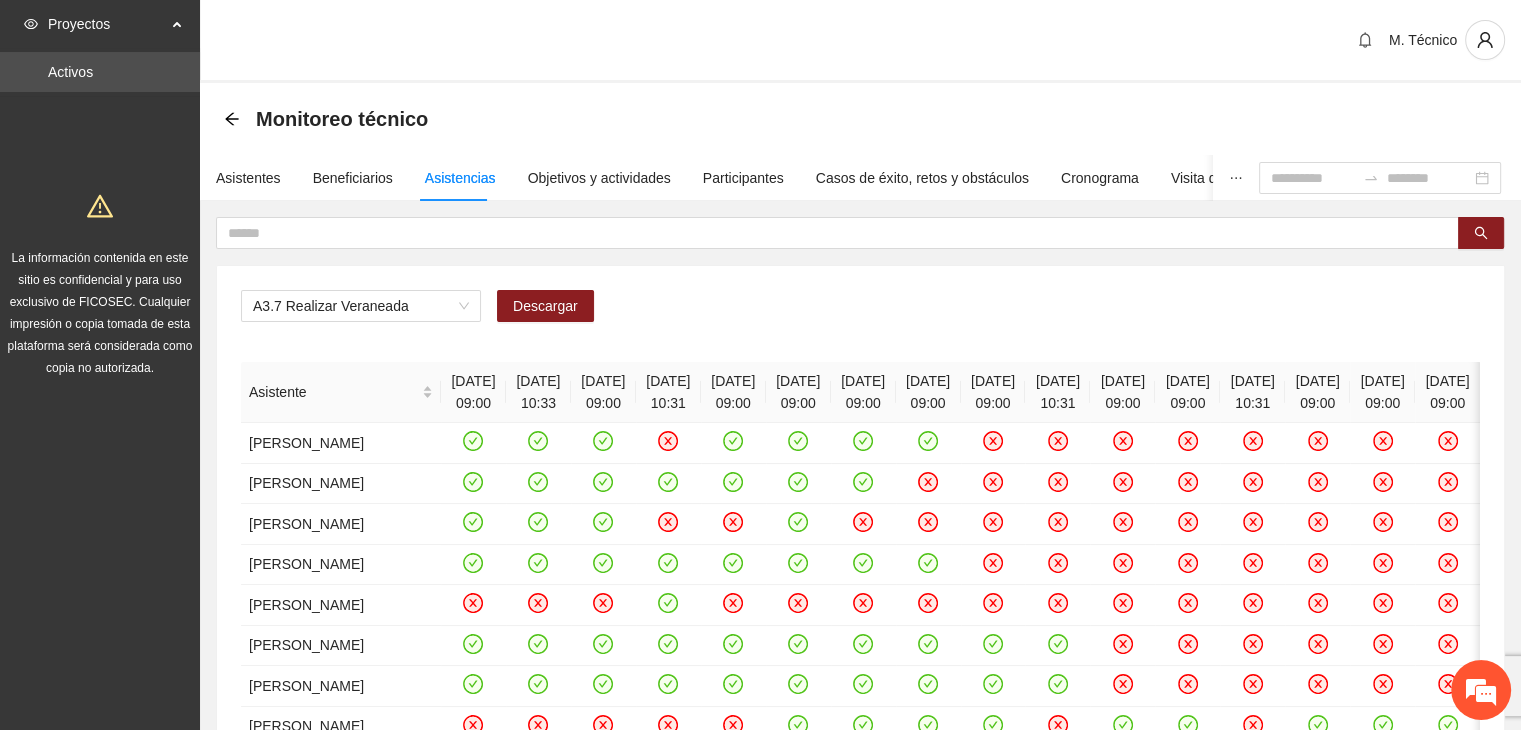 click 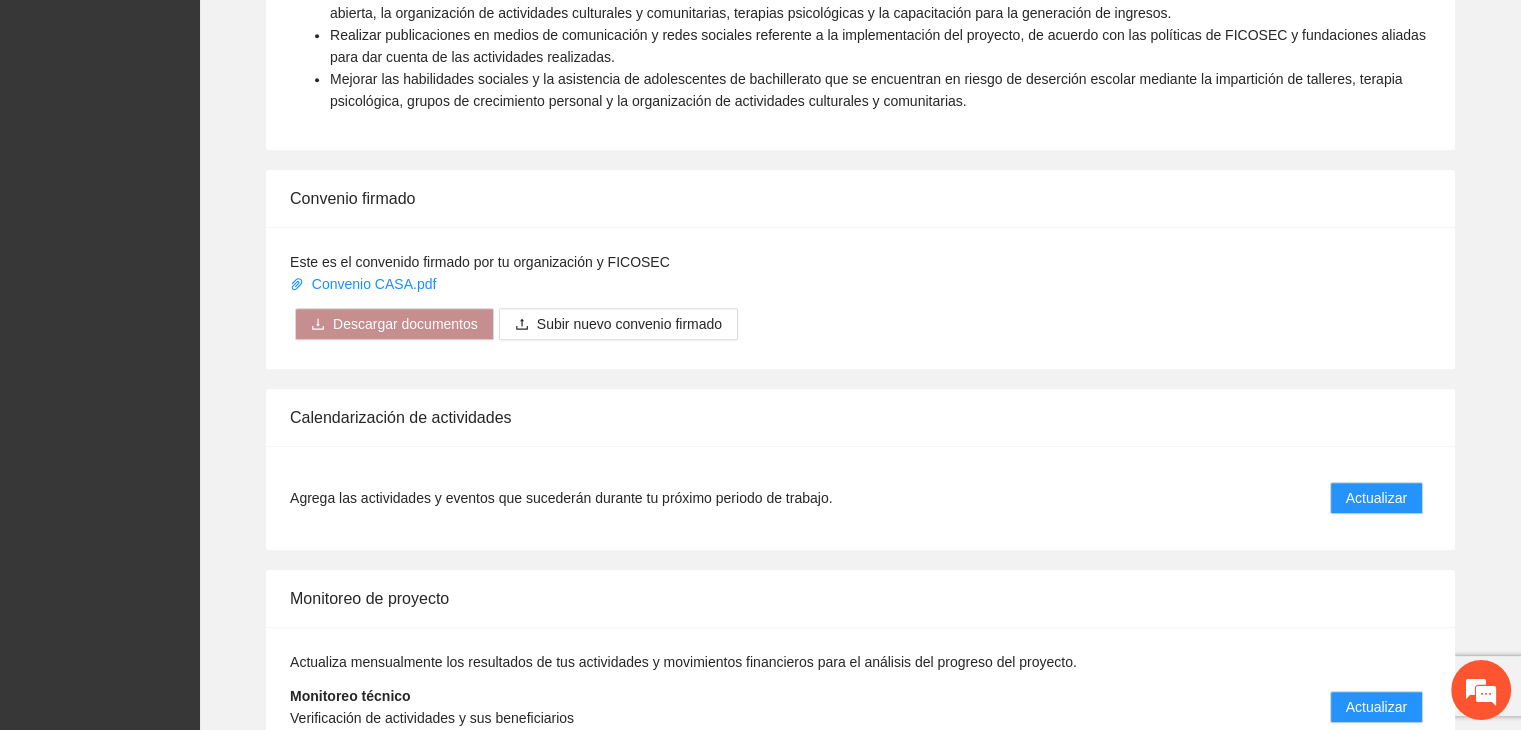 scroll, scrollTop: 1540, scrollLeft: 0, axis: vertical 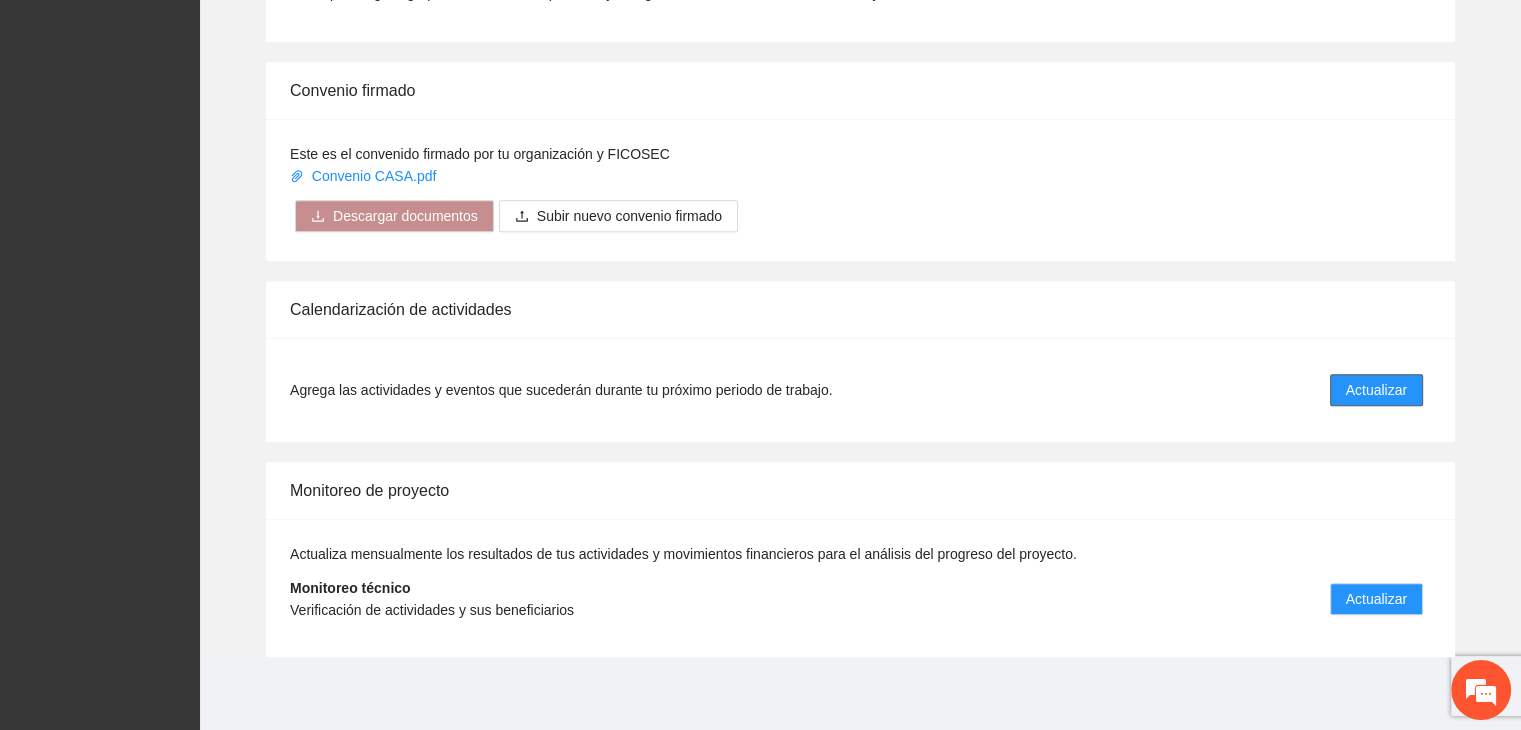 click on "Actualizar" at bounding box center [1376, 390] 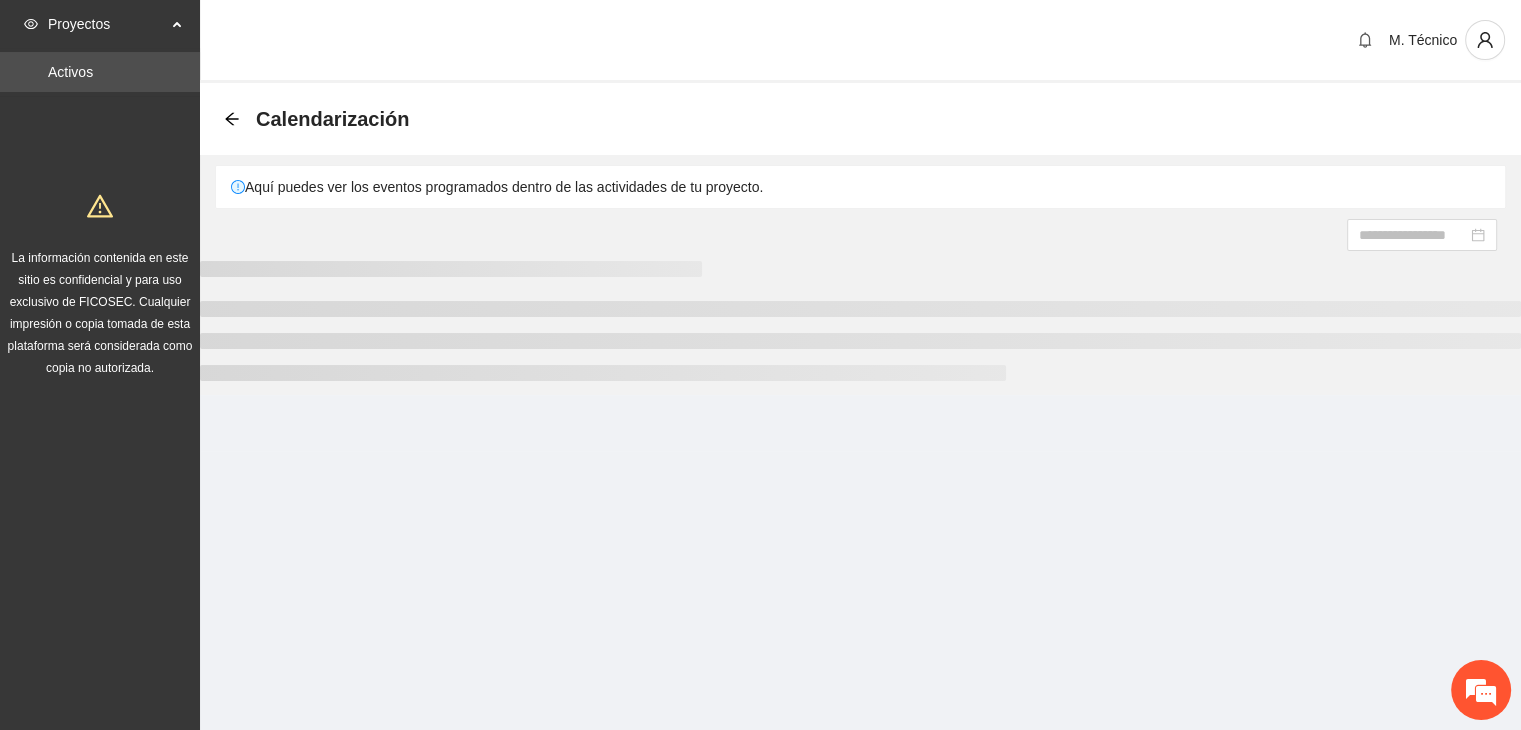 scroll, scrollTop: 0, scrollLeft: 0, axis: both 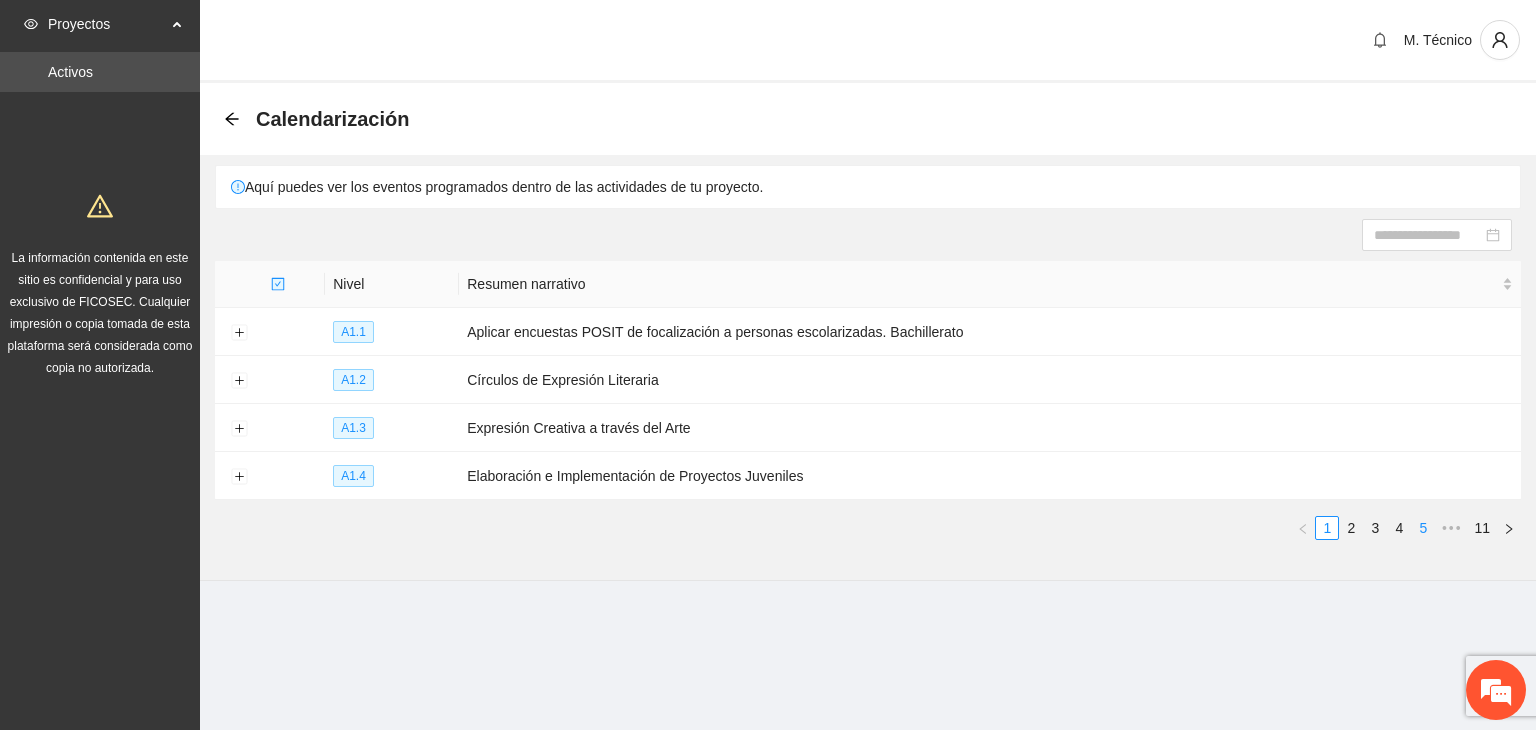 click on "5" at bounding box center (1423, 528) 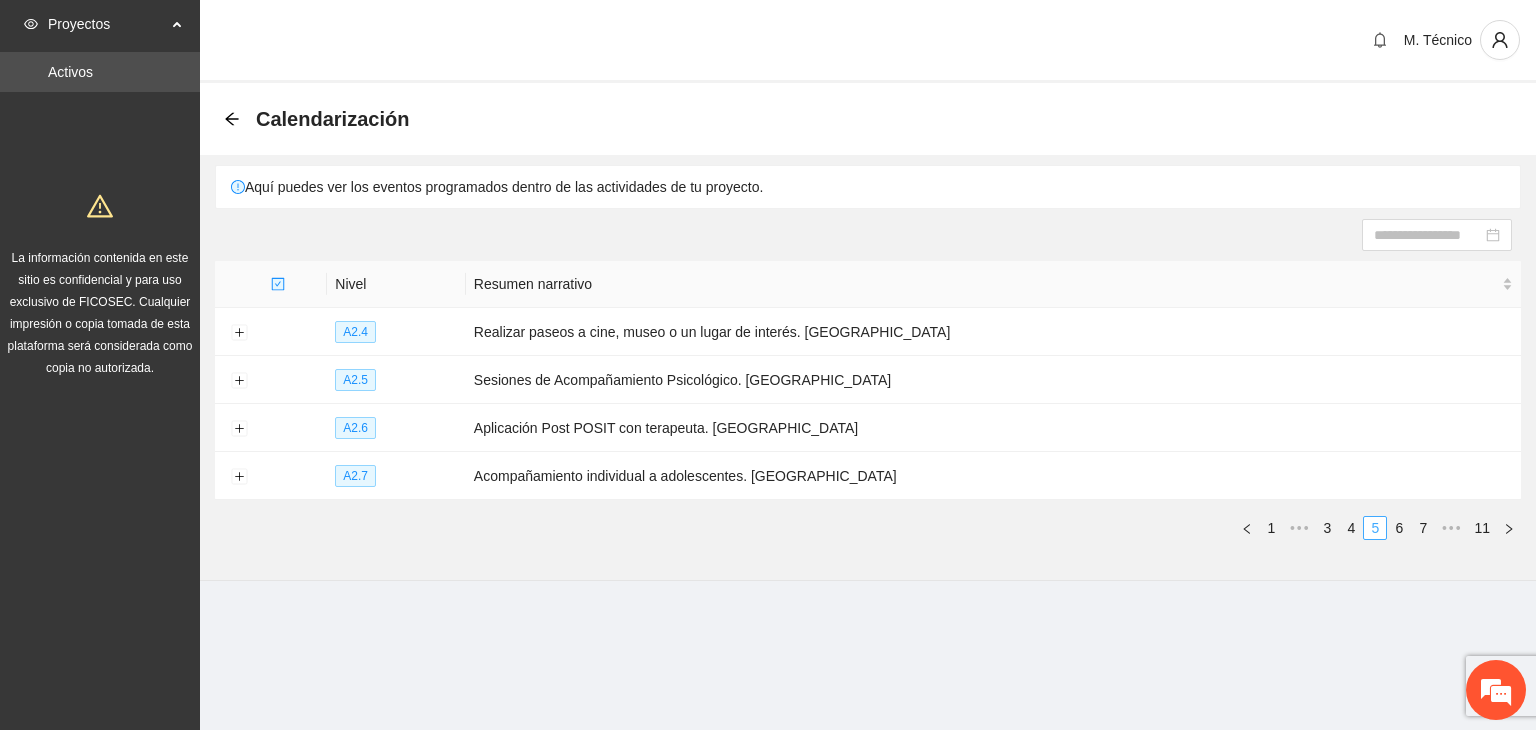 click on "7" at bounding box center (1423, 528) 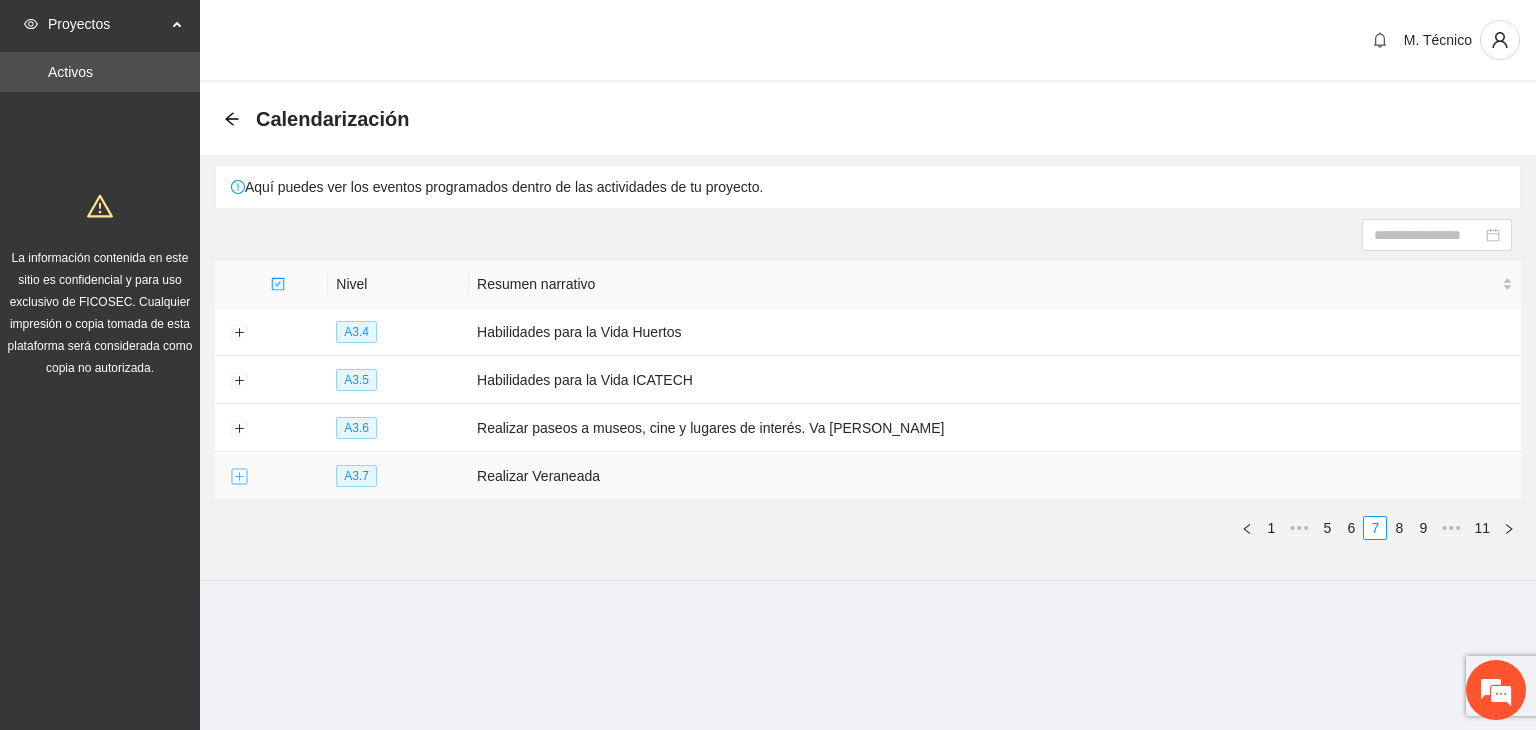 click at bounding box center (239, 477) 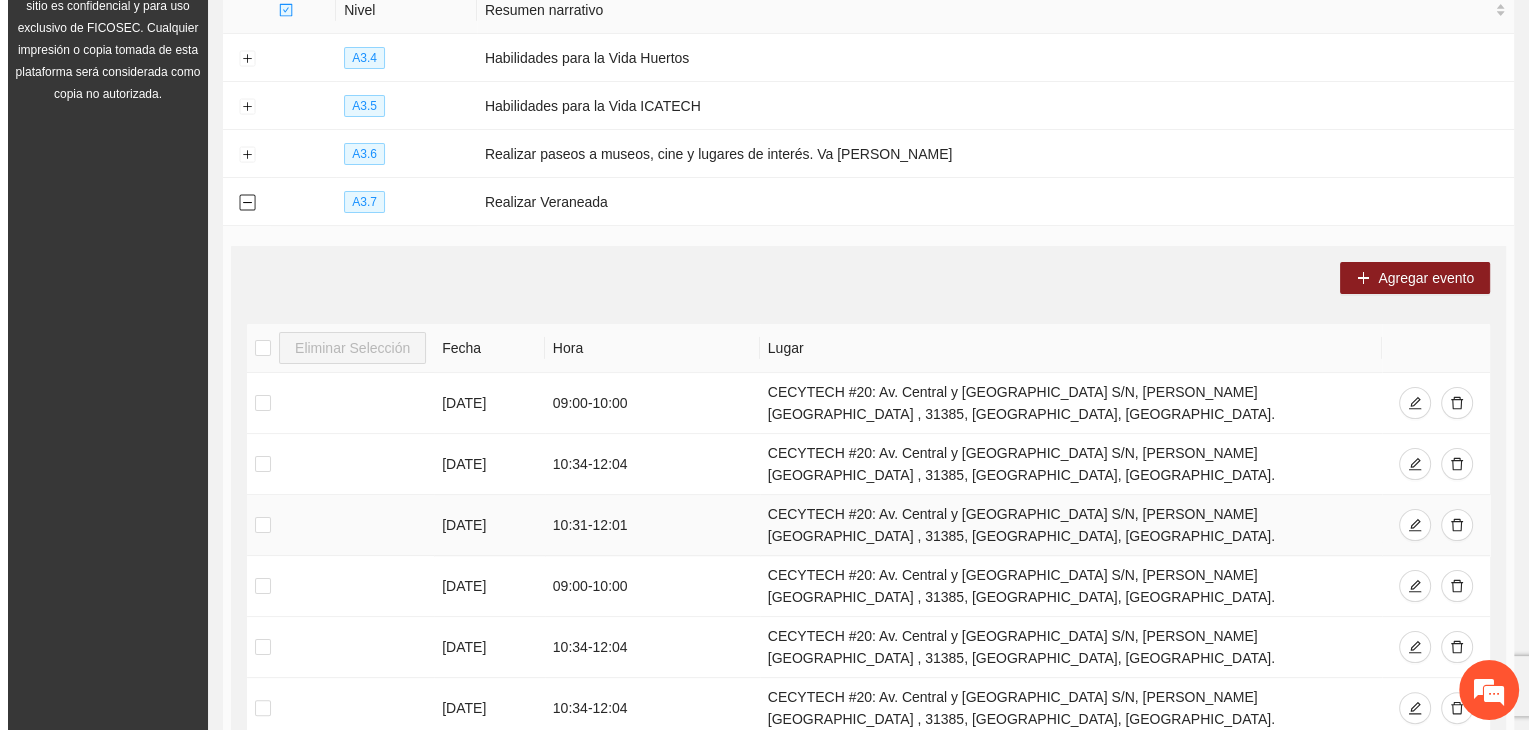 scroll, scrollTop: 273, scrollLeft: 0, axis: vertical 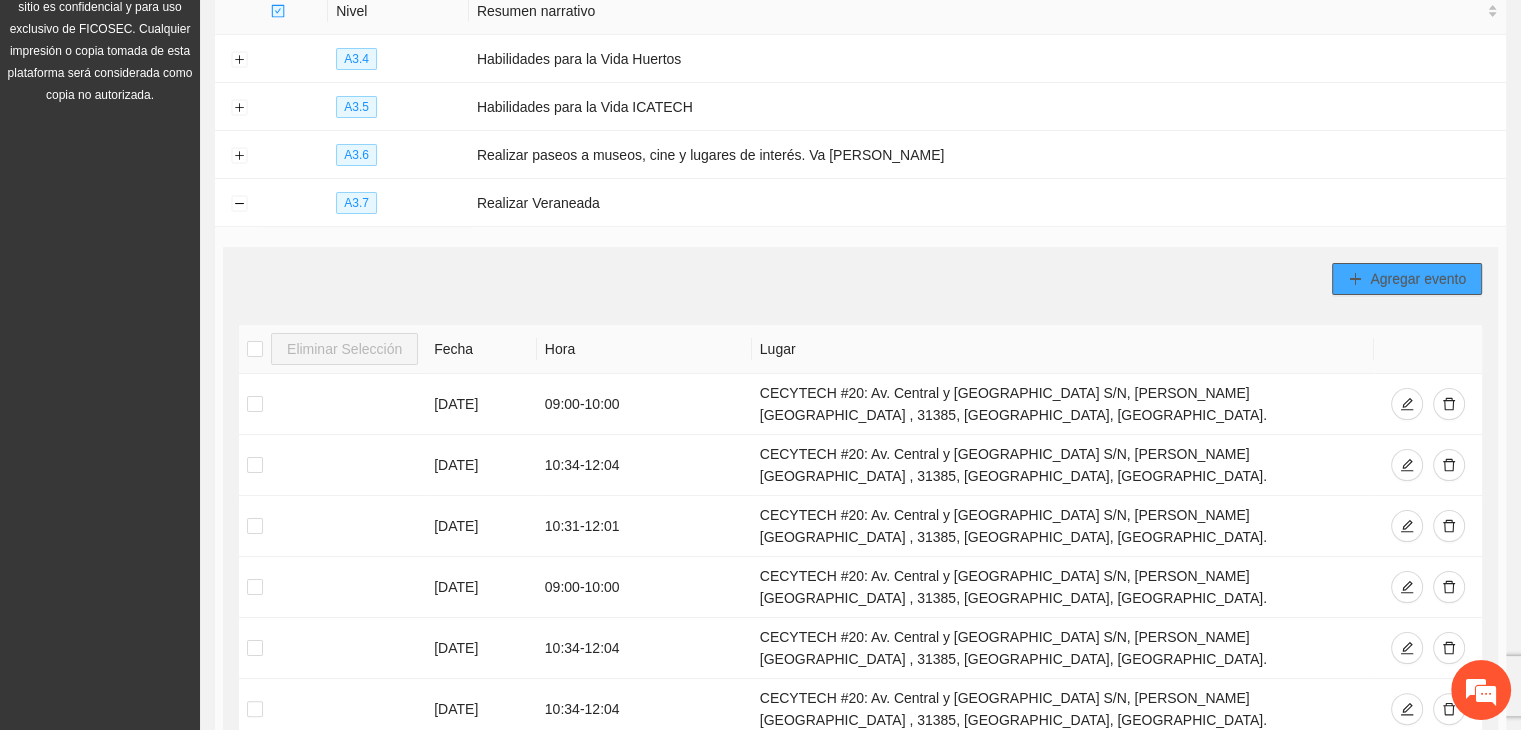 click on "Agregar evento" at bounding box center [1418, 279] 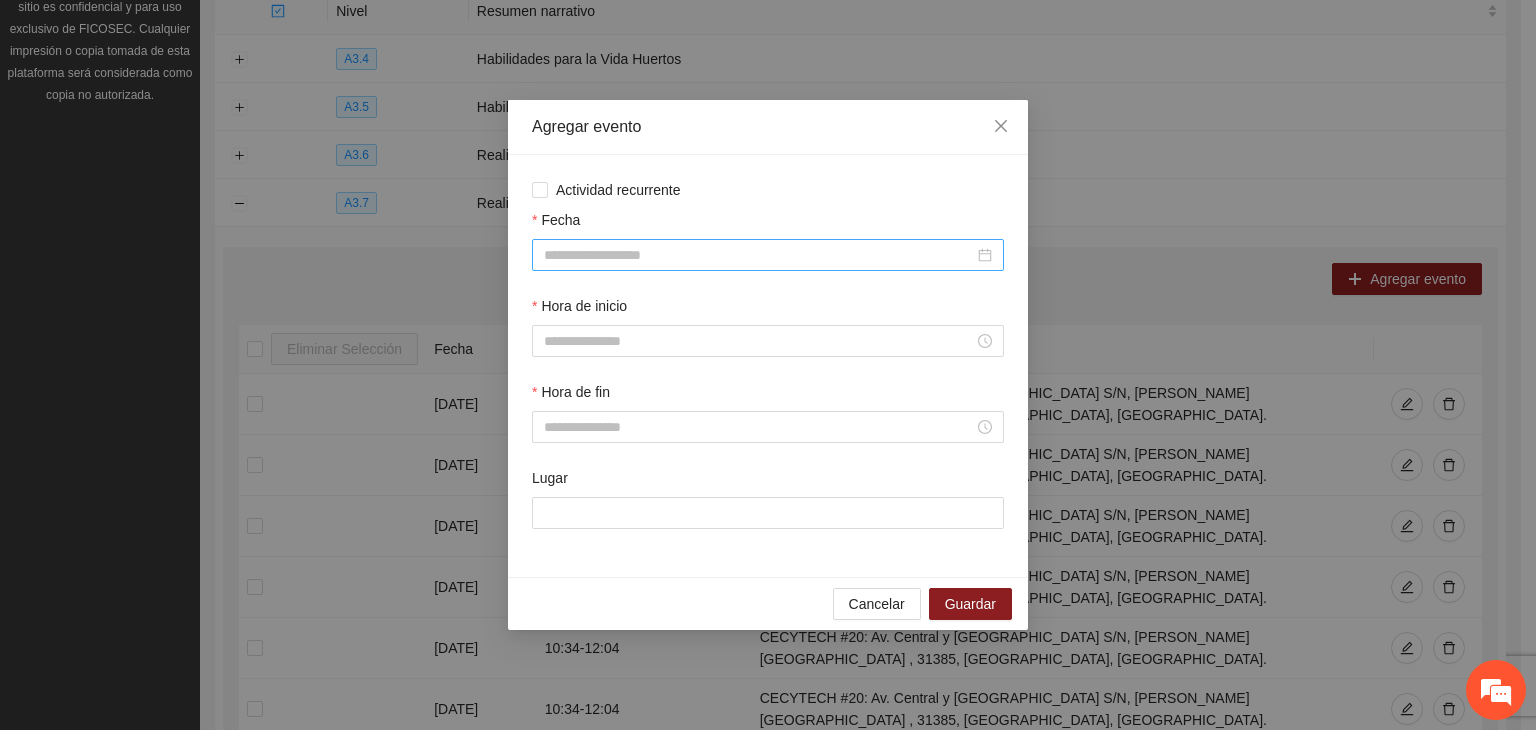 click on "Fecha" at bounding box center (759, 255) 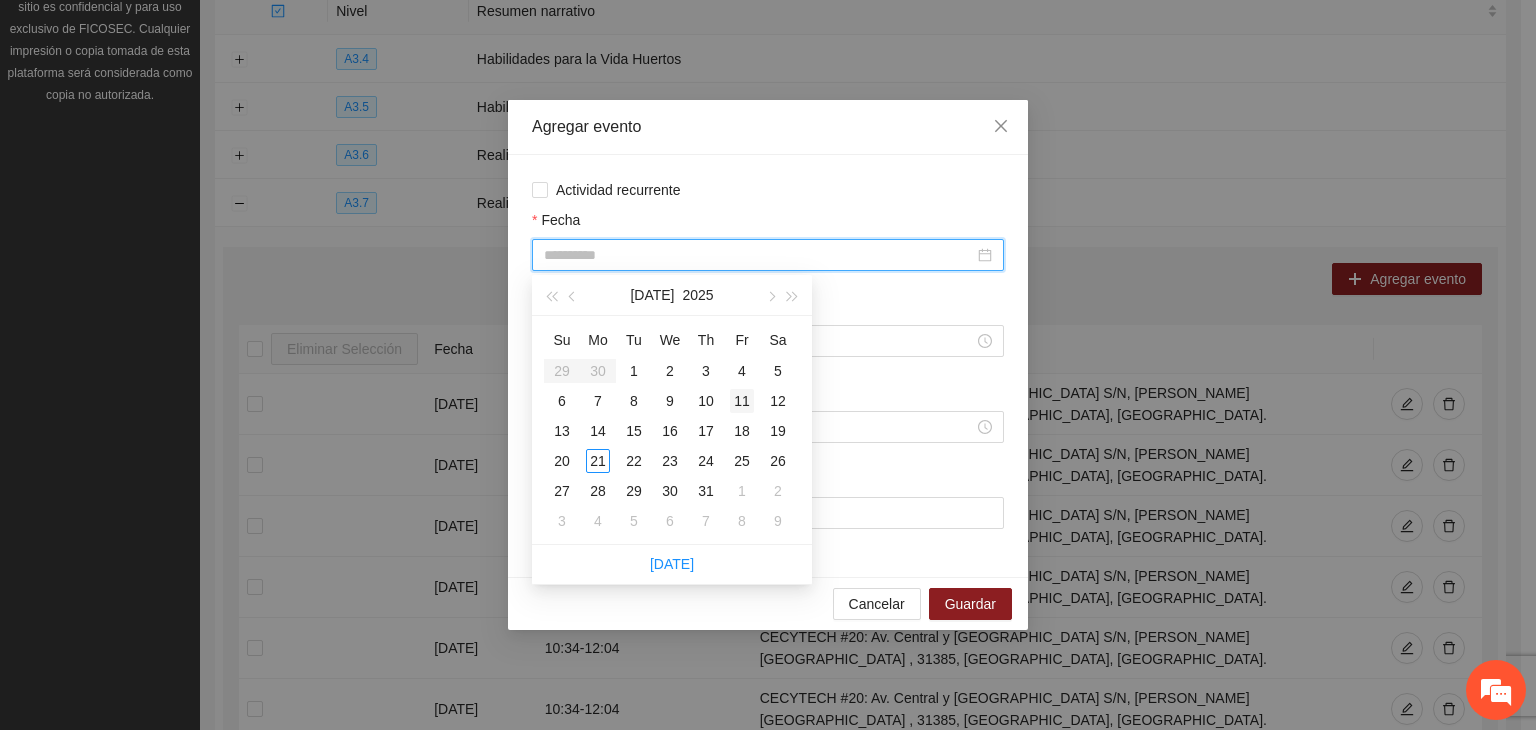 type on "**********" 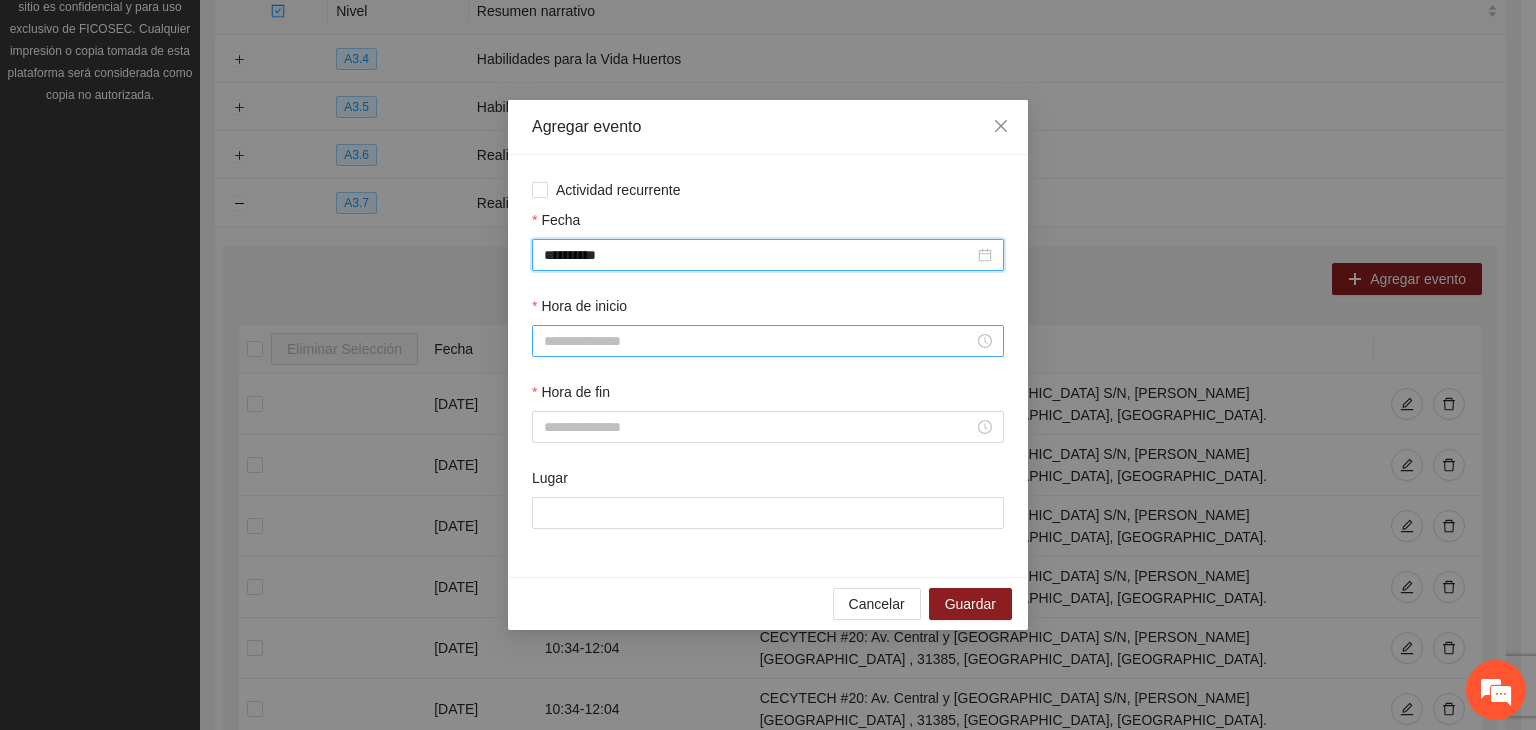 click on "Hora de inicio" at bounding box center (759, 341) 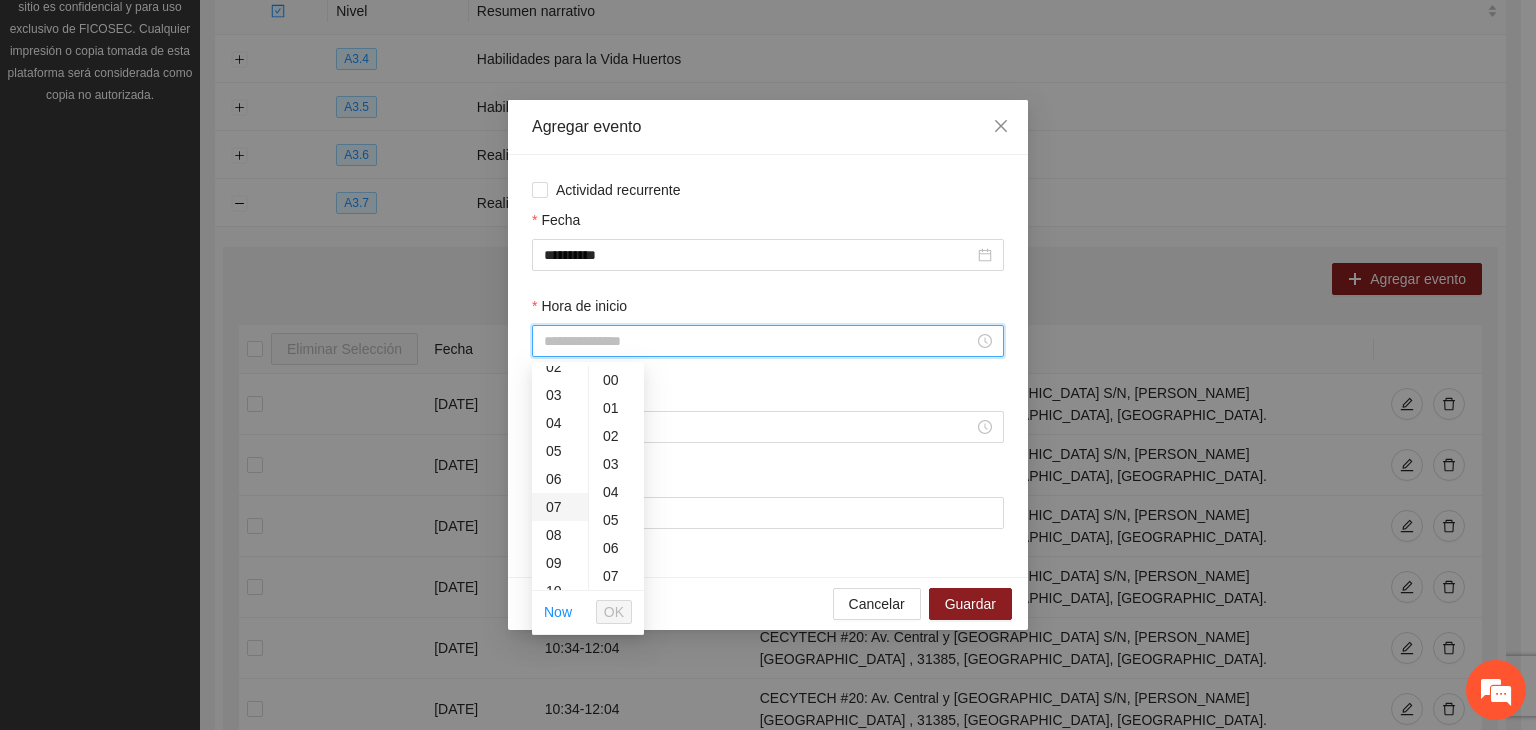 scroll, scrollTop: 100, scrollLeft: 0, axis: vertical 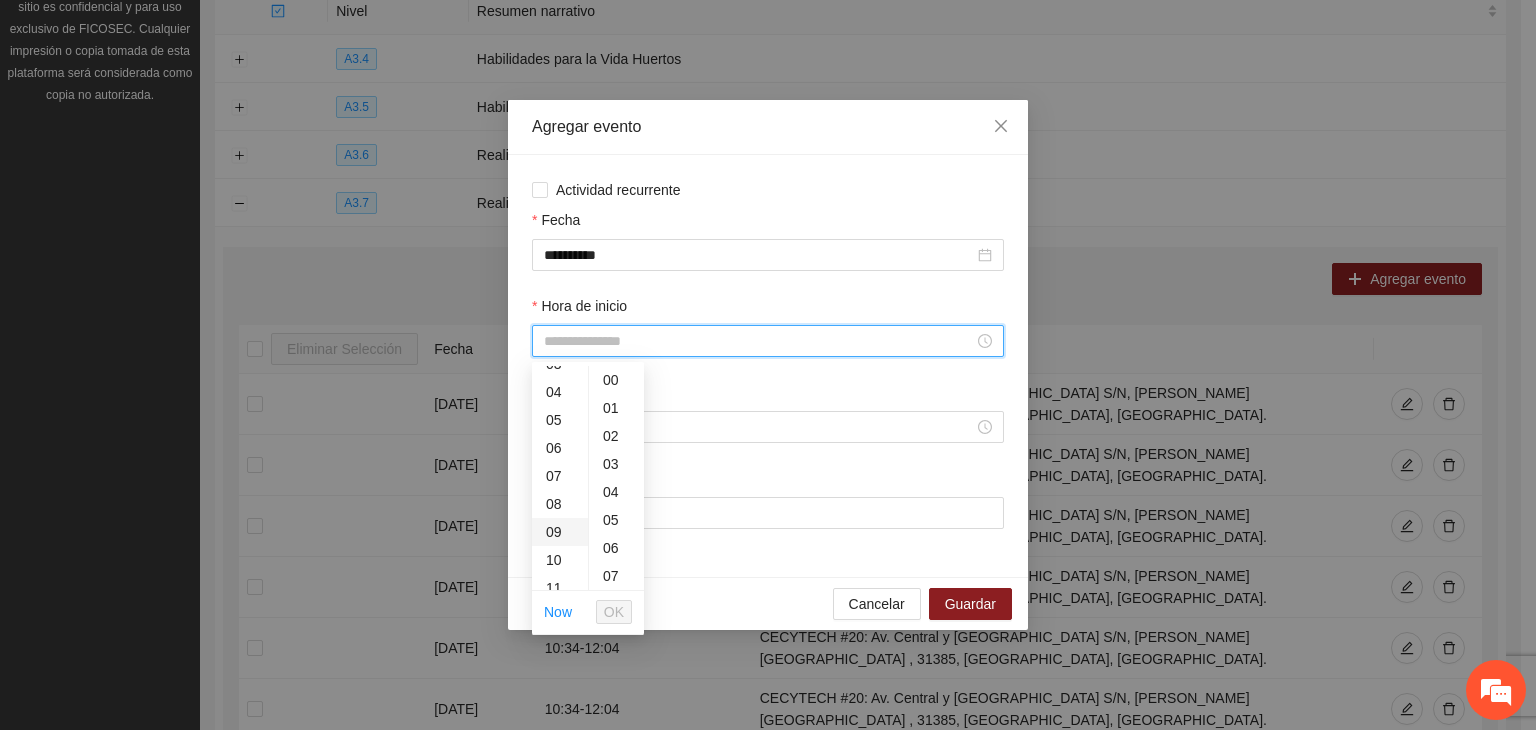 click on "09" at bounding box center (560, 532) 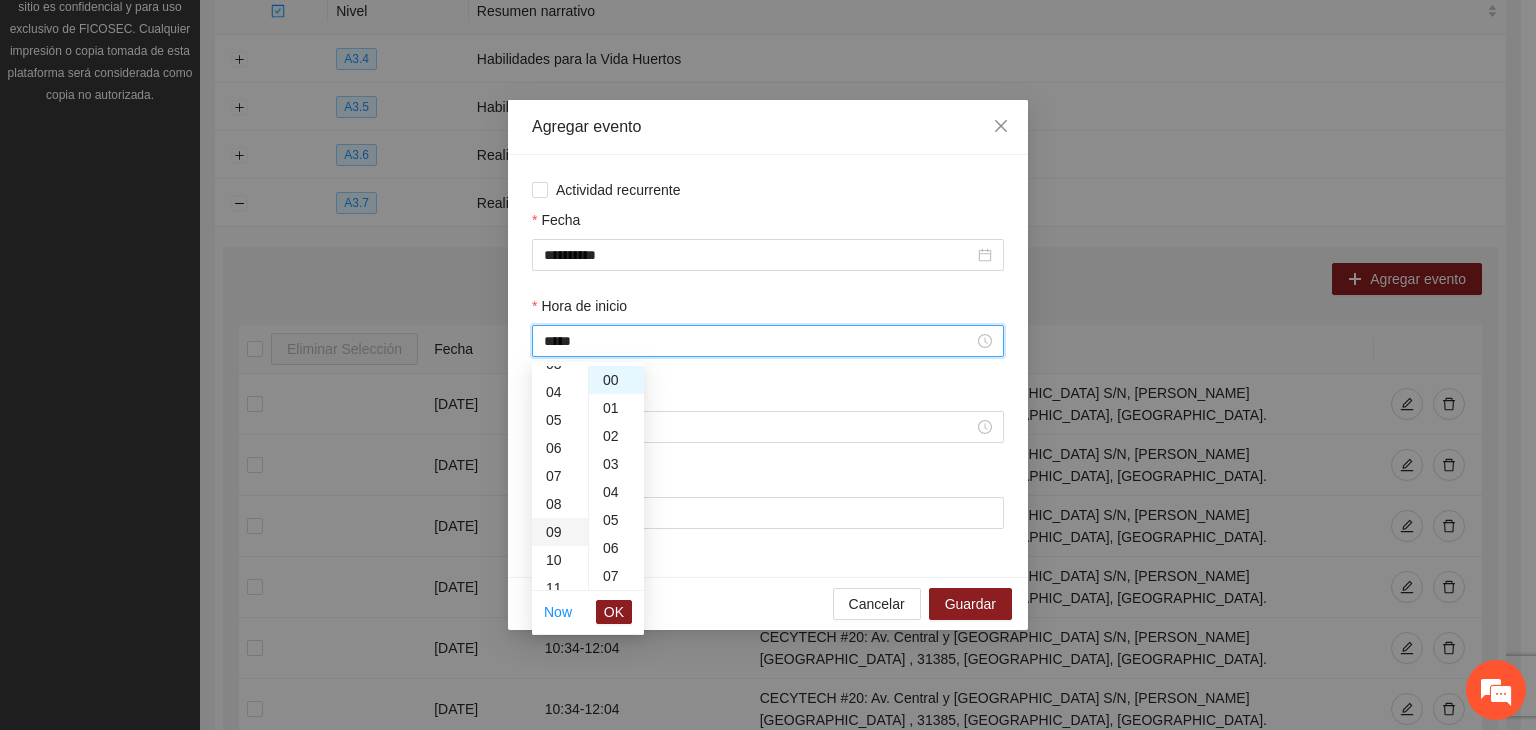 type on "*****" 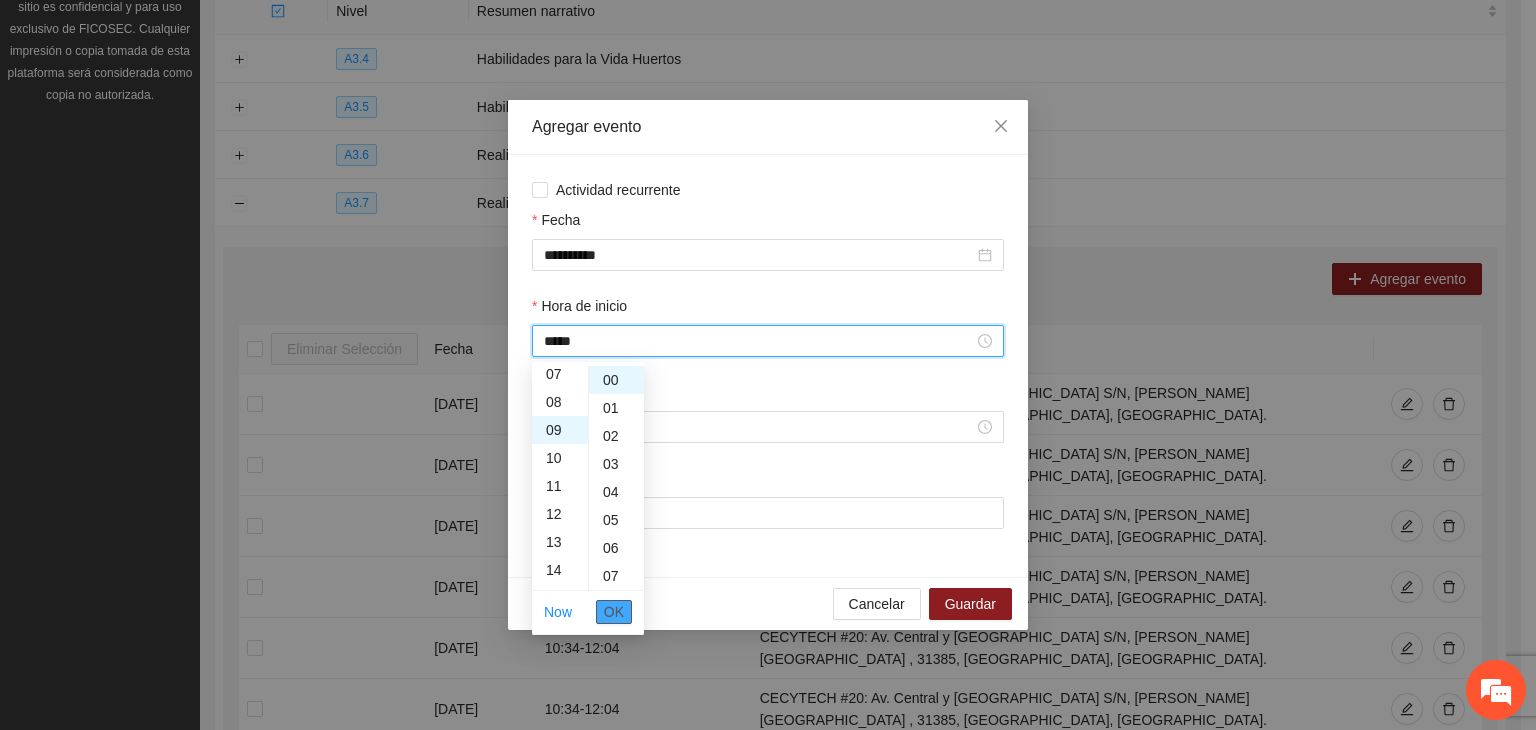 scroll, scrollTop: 252, scrollLeft: 0, axis: vertical 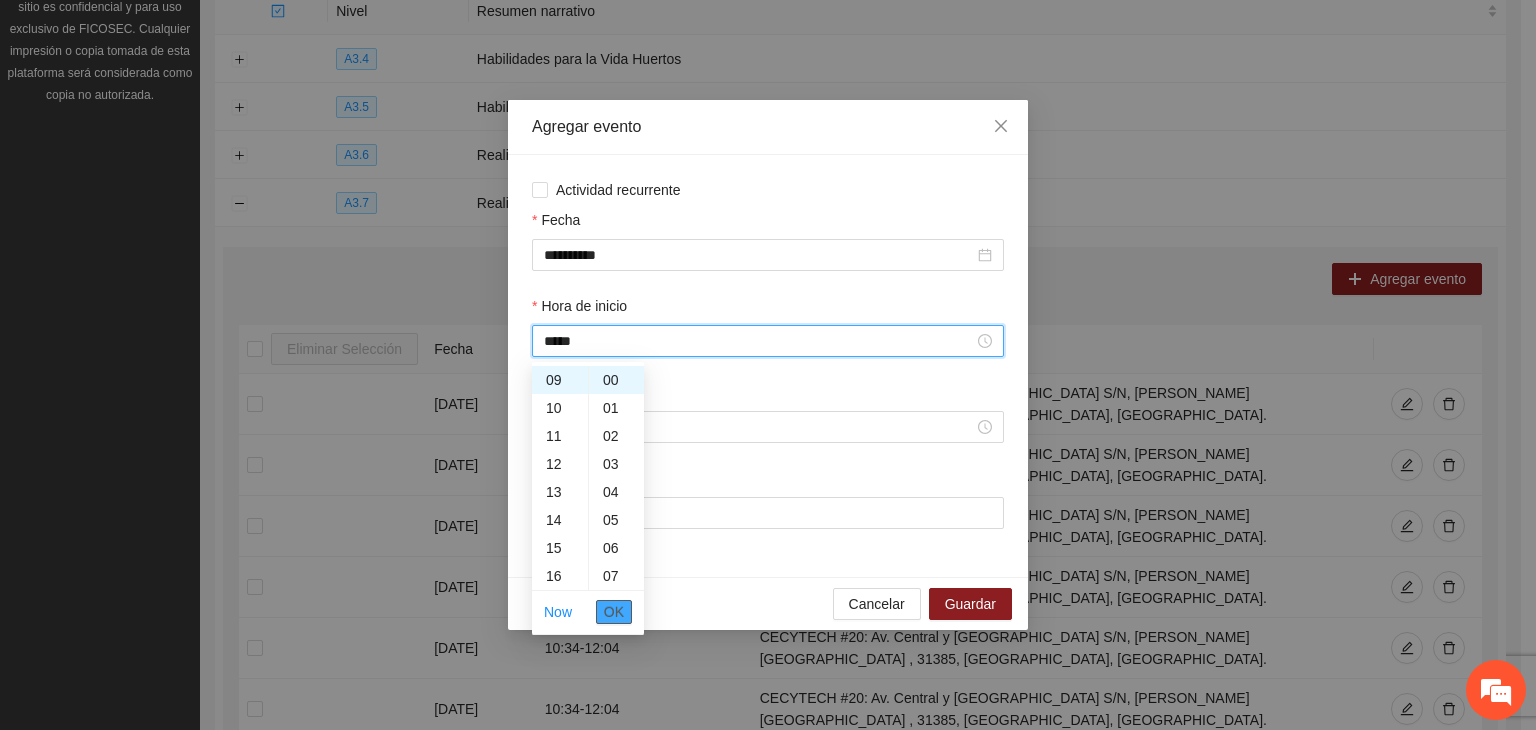 click on "OK" at bounding box center (614, 612) 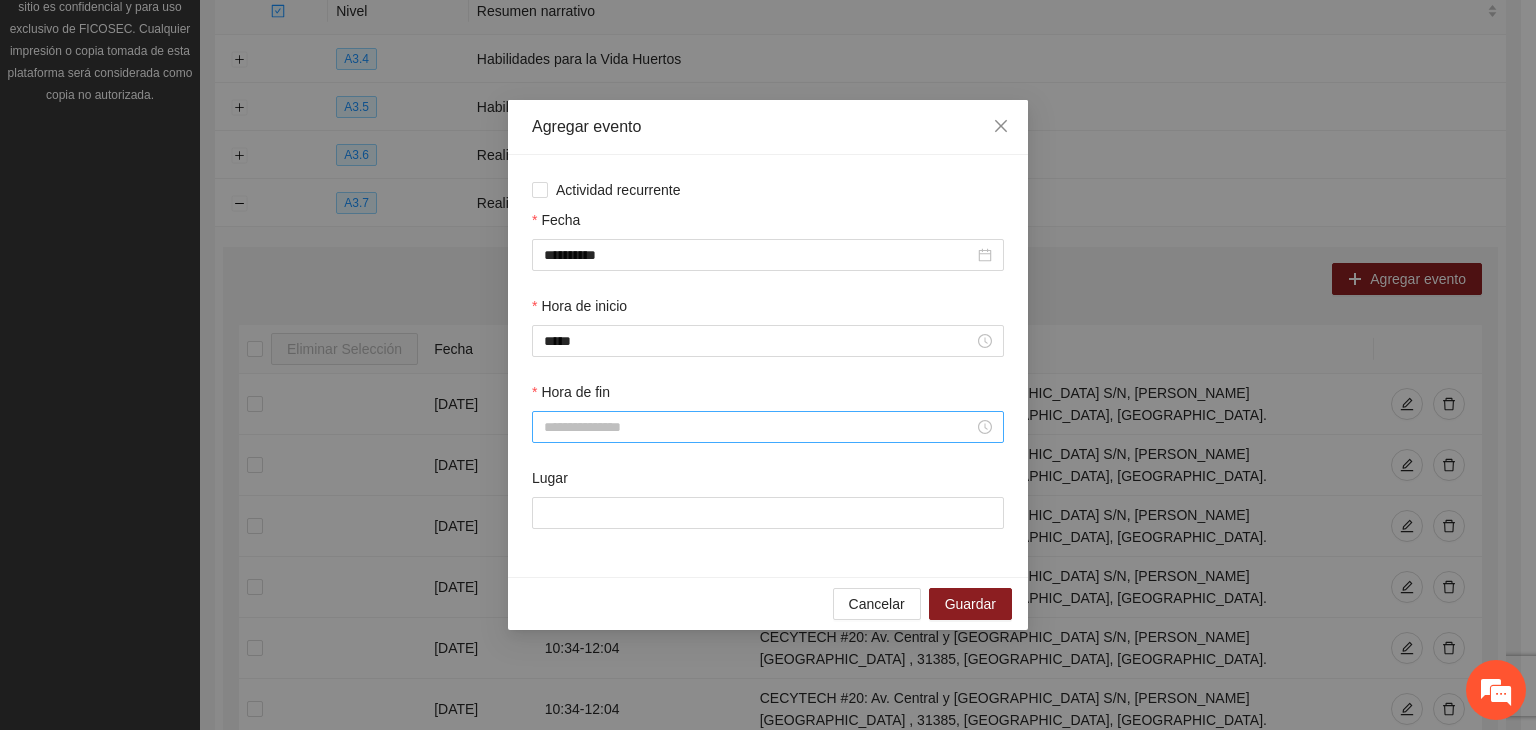 click at bounding box center [768, 427] 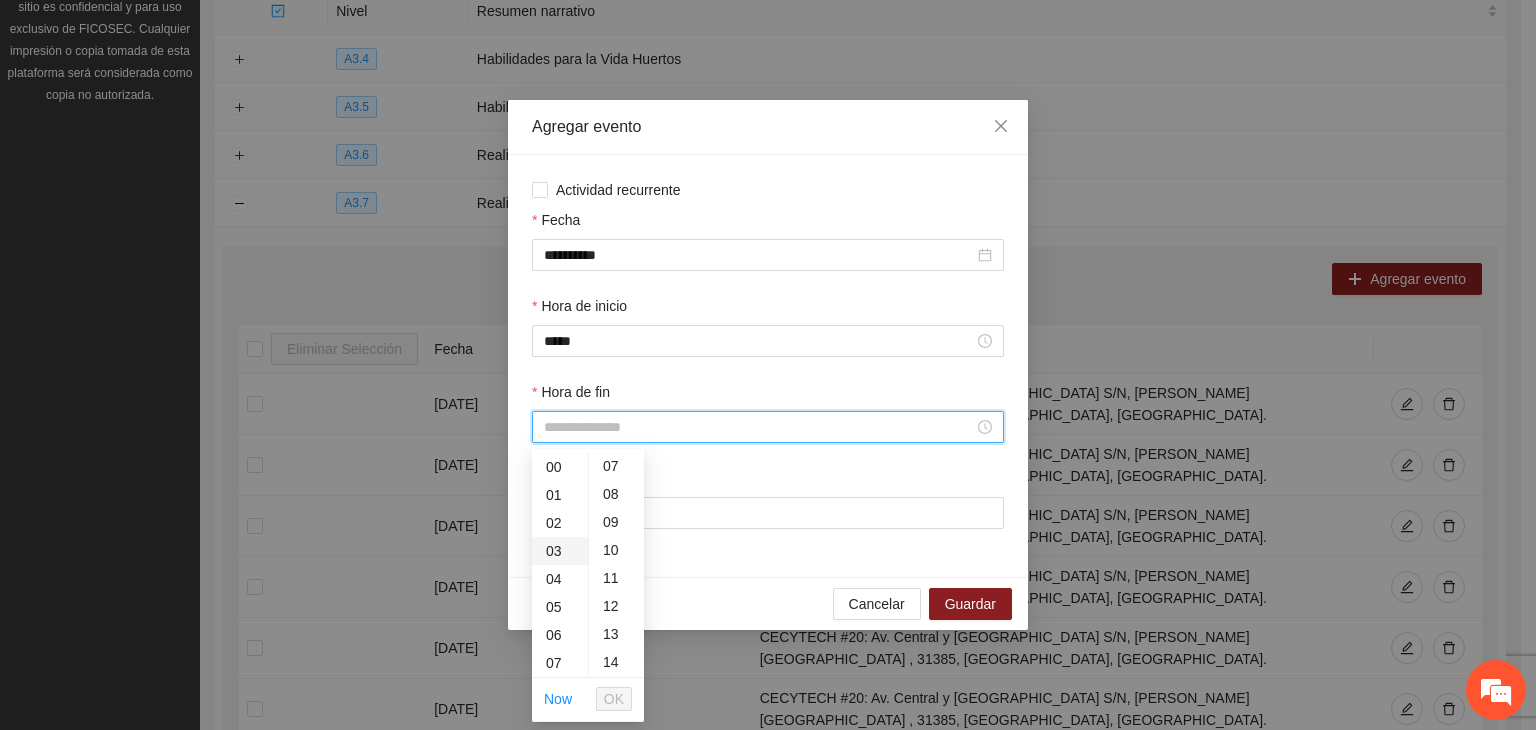 scroll, scrollTop: 200, scrollLeft: 0, axis: vertical 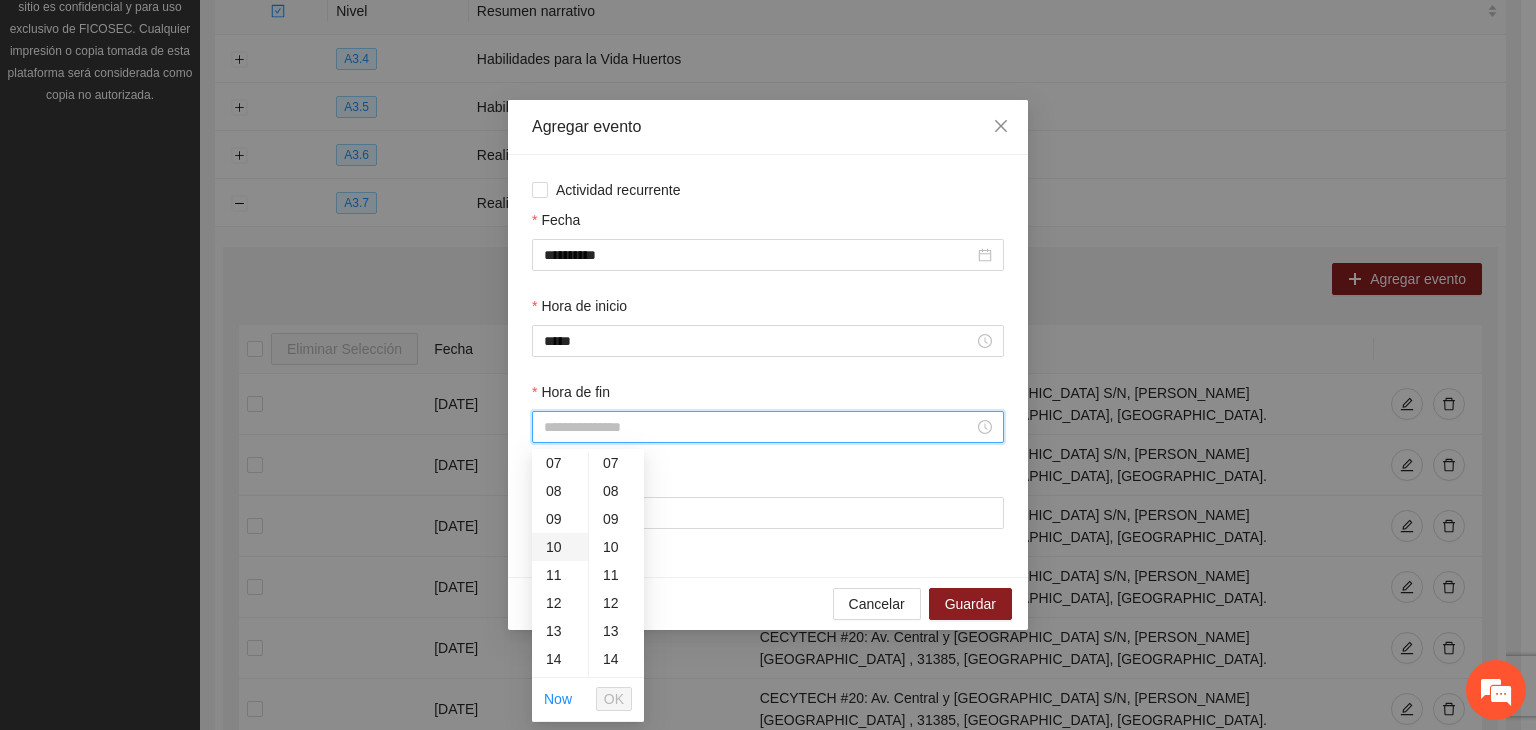 click on "10" at bounding box center [560, 547] 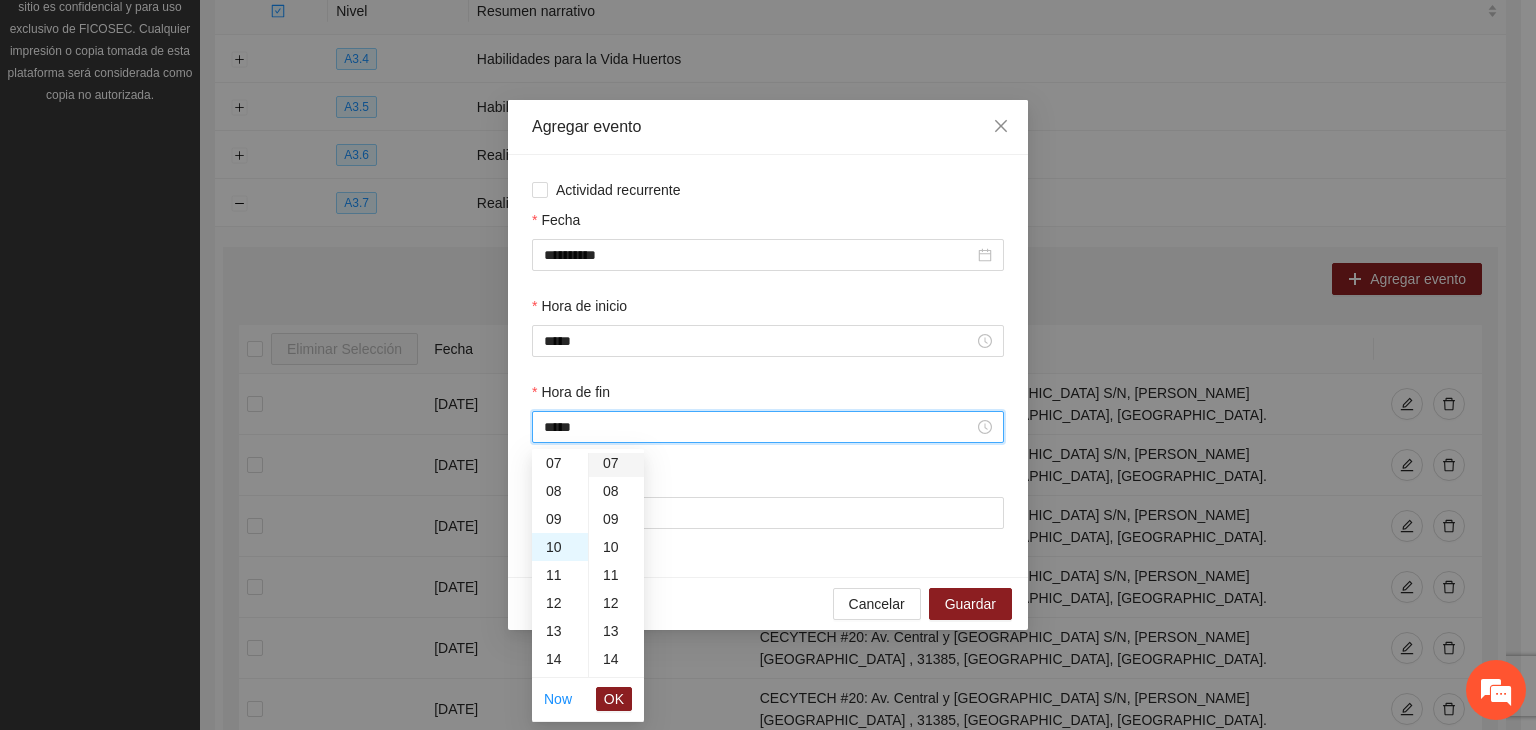 scroll, scrollTop: 260, scrollLeft: 0, axis: vertical 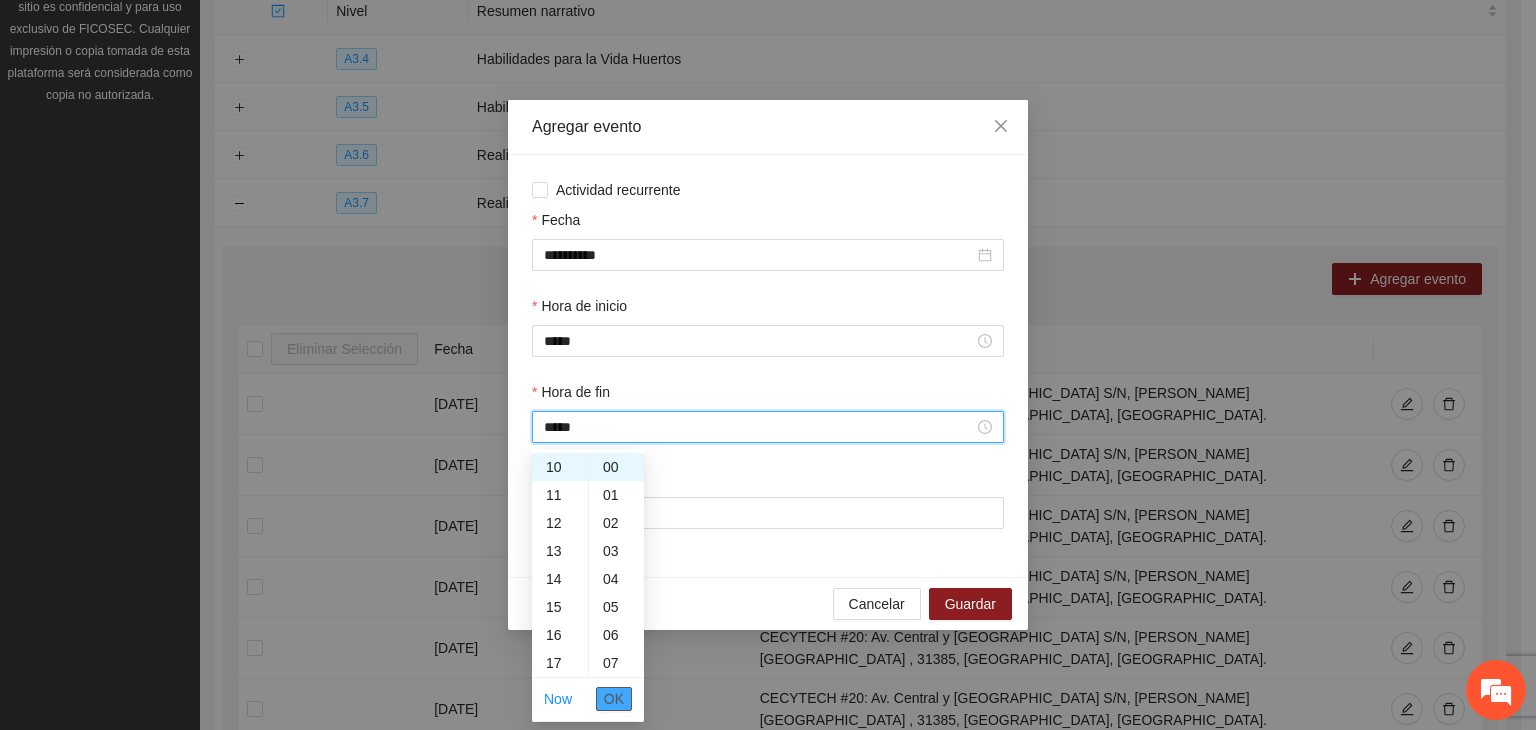 click on "Now OK" at bounding box center (588, 699) 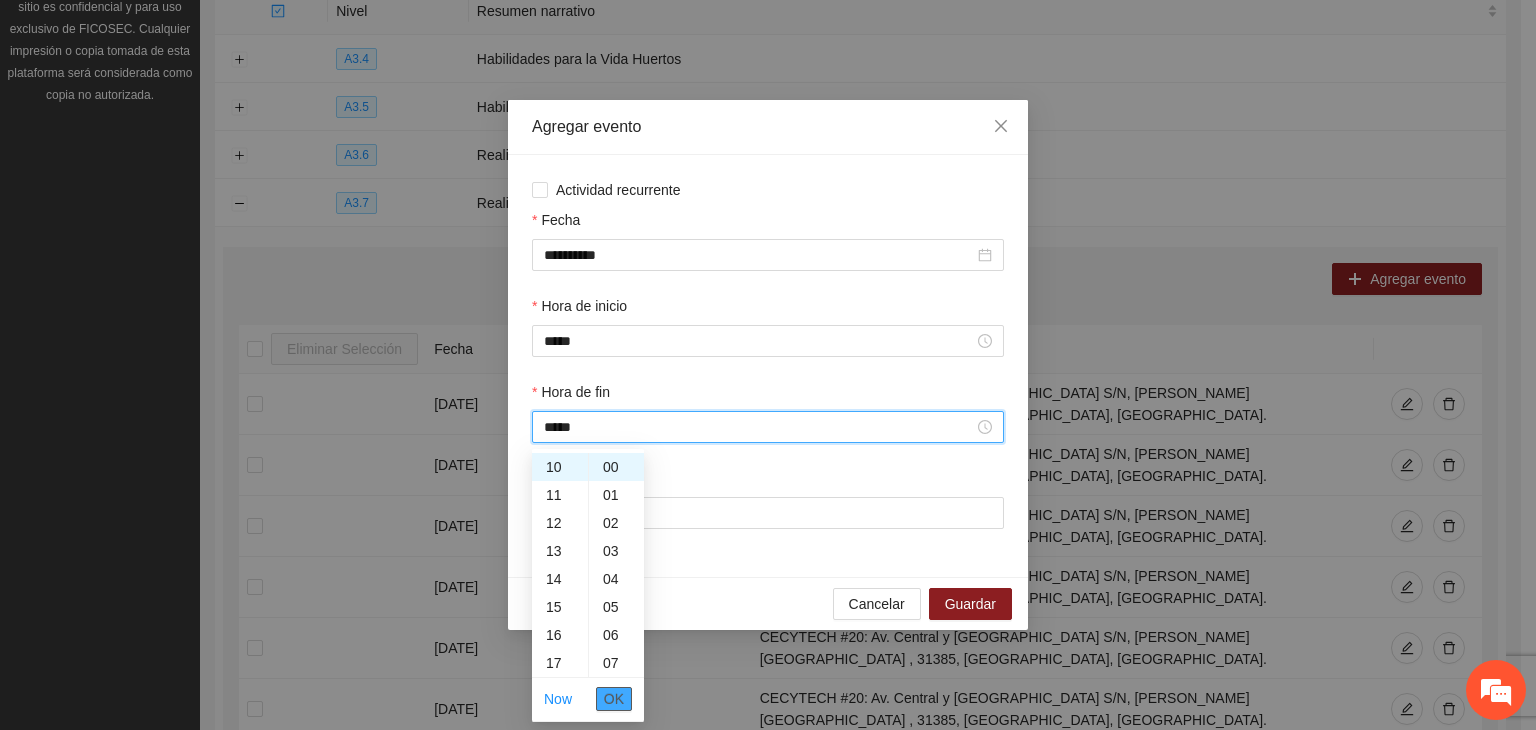 click on "OK" at bounding box center [614, 699] 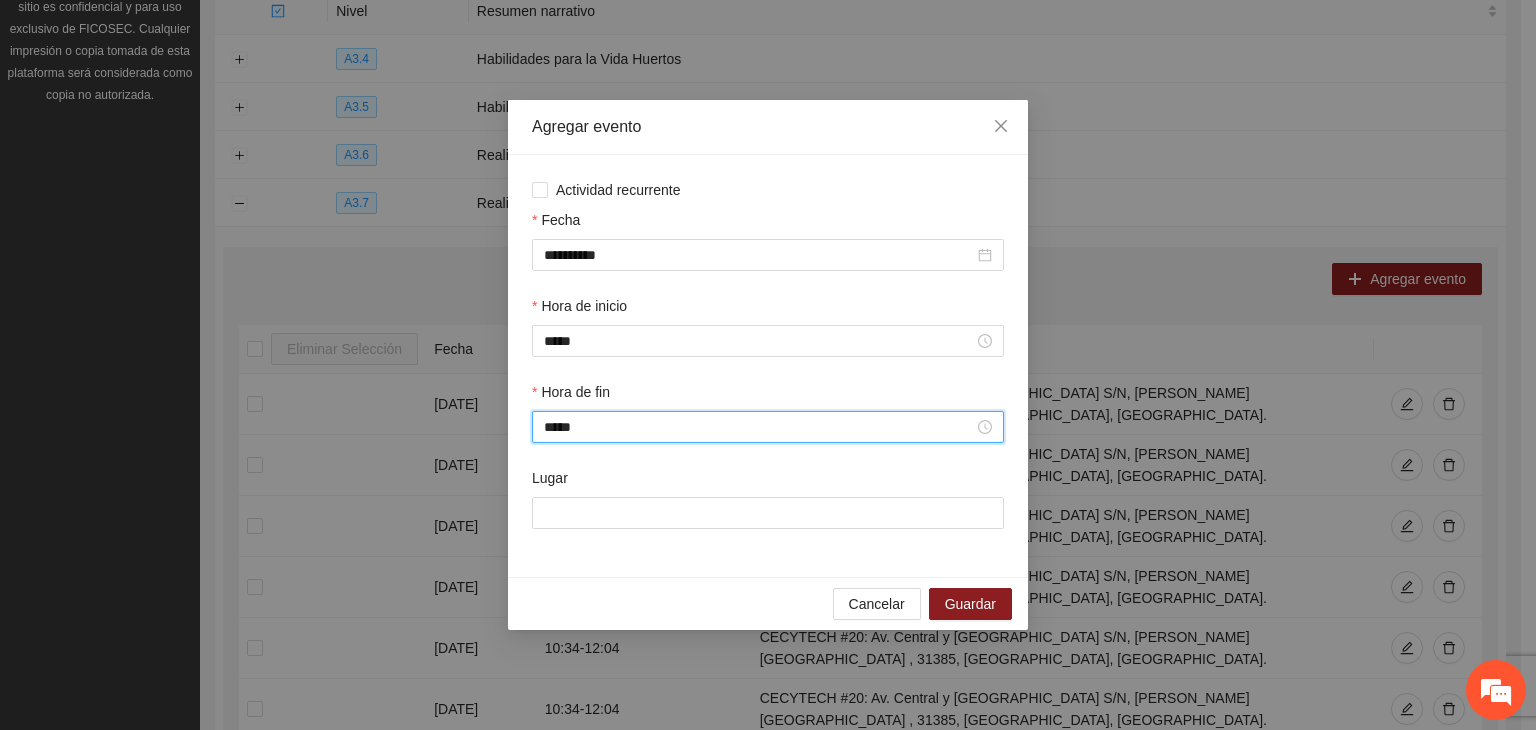 click on "*****" at bounding box center (768, 427) 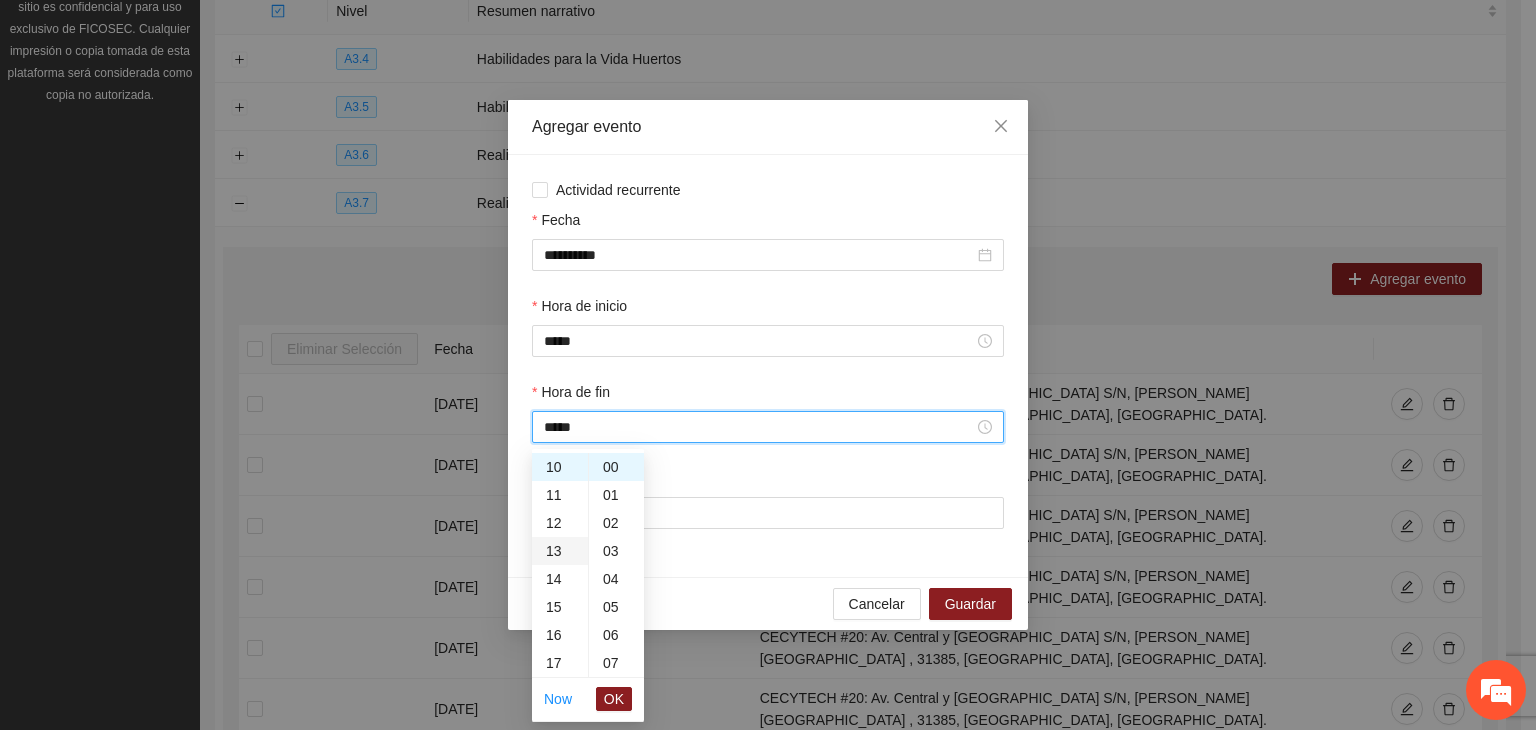 click on "13" at bounding box center (560, 551) 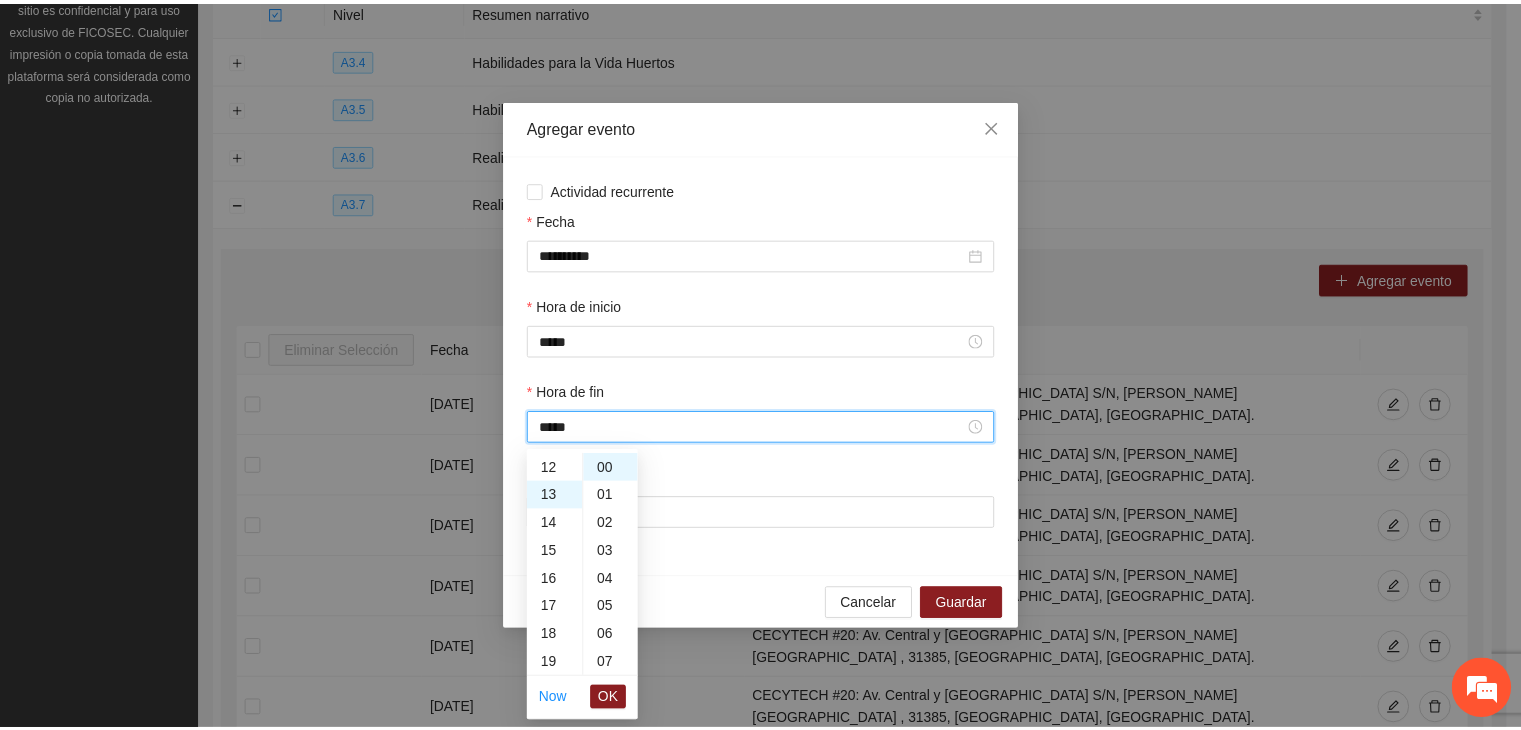 scroll, scrollTop: 364, scrollLeft: 0, axis: vertical 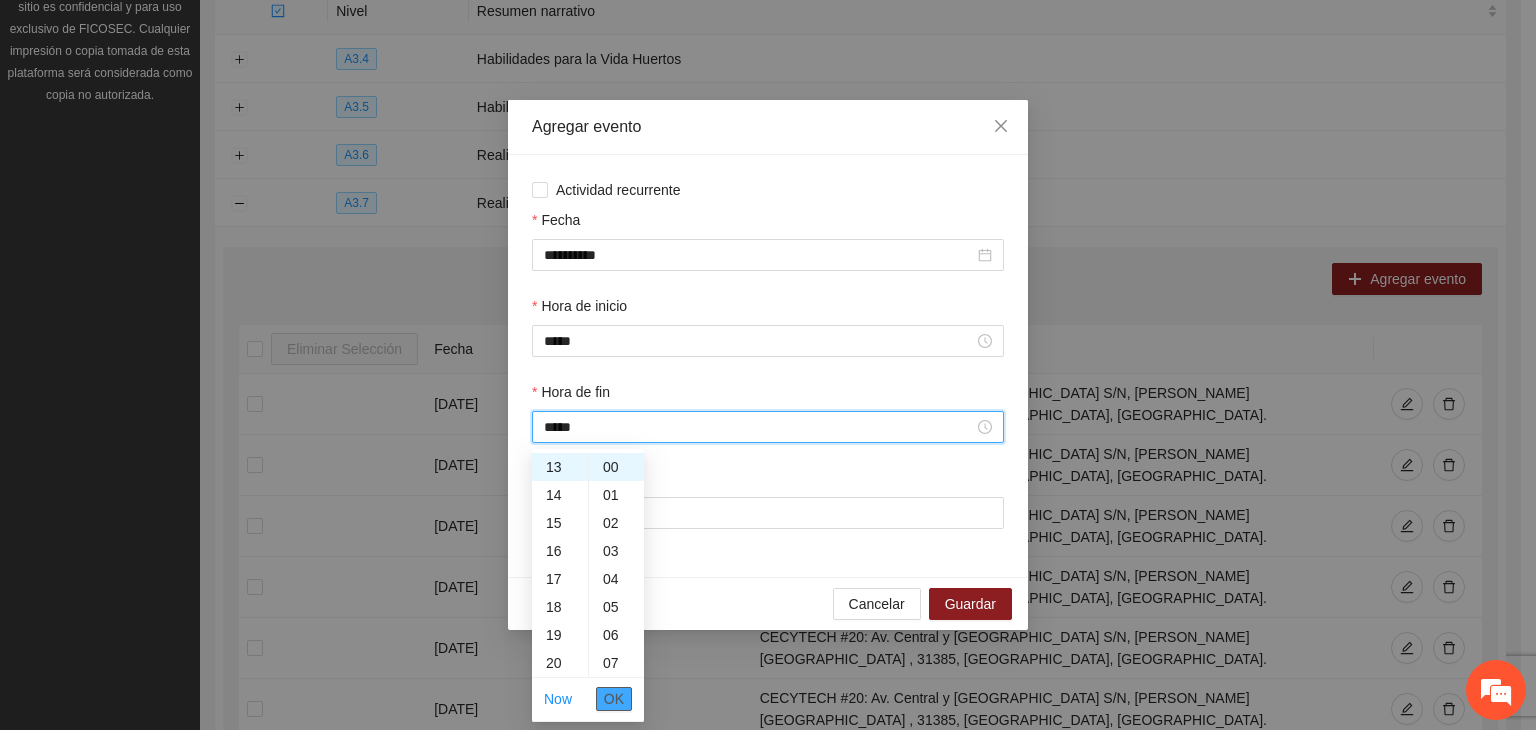 click on "OK" at bounding box center [614, 699] 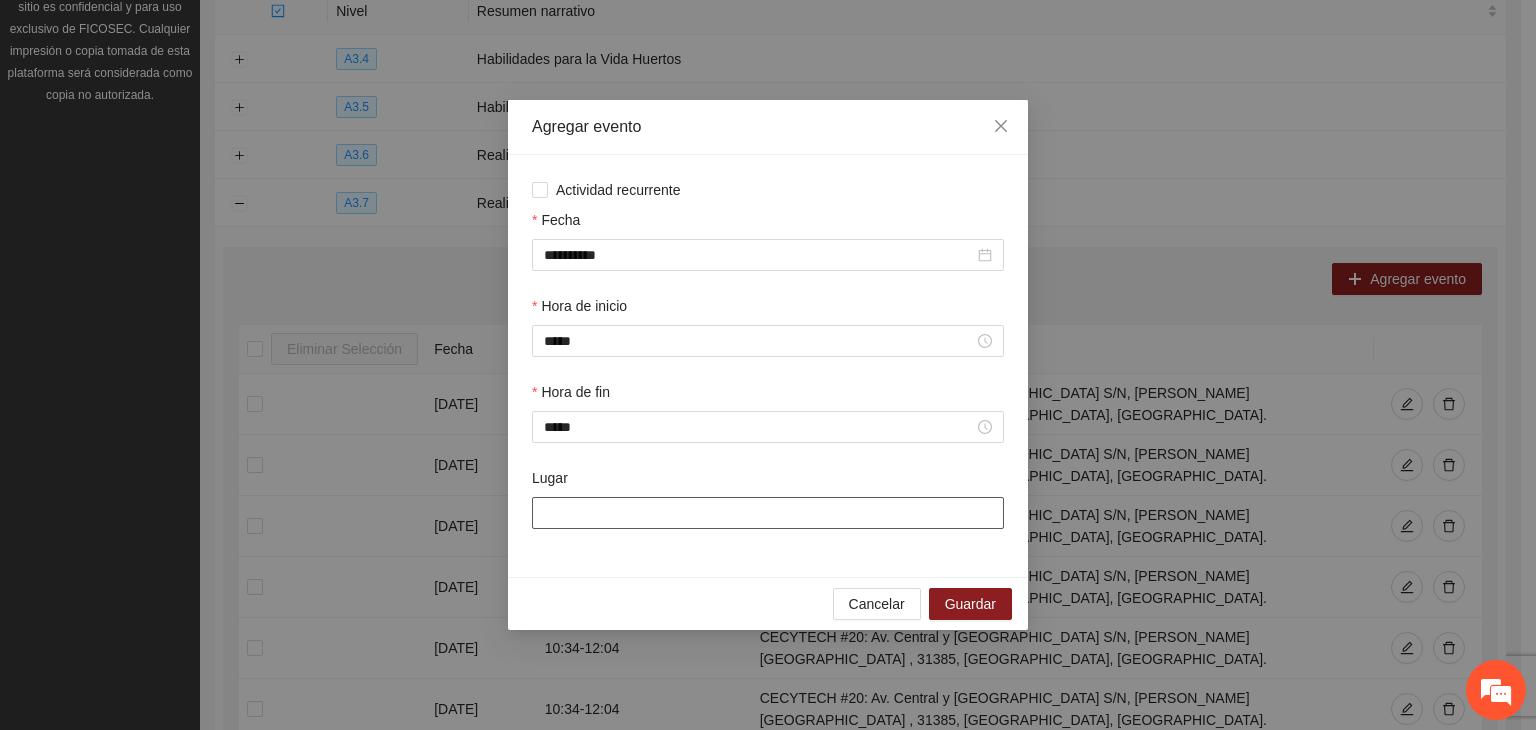 click on "Lugar" at bounding box center (768, 513) 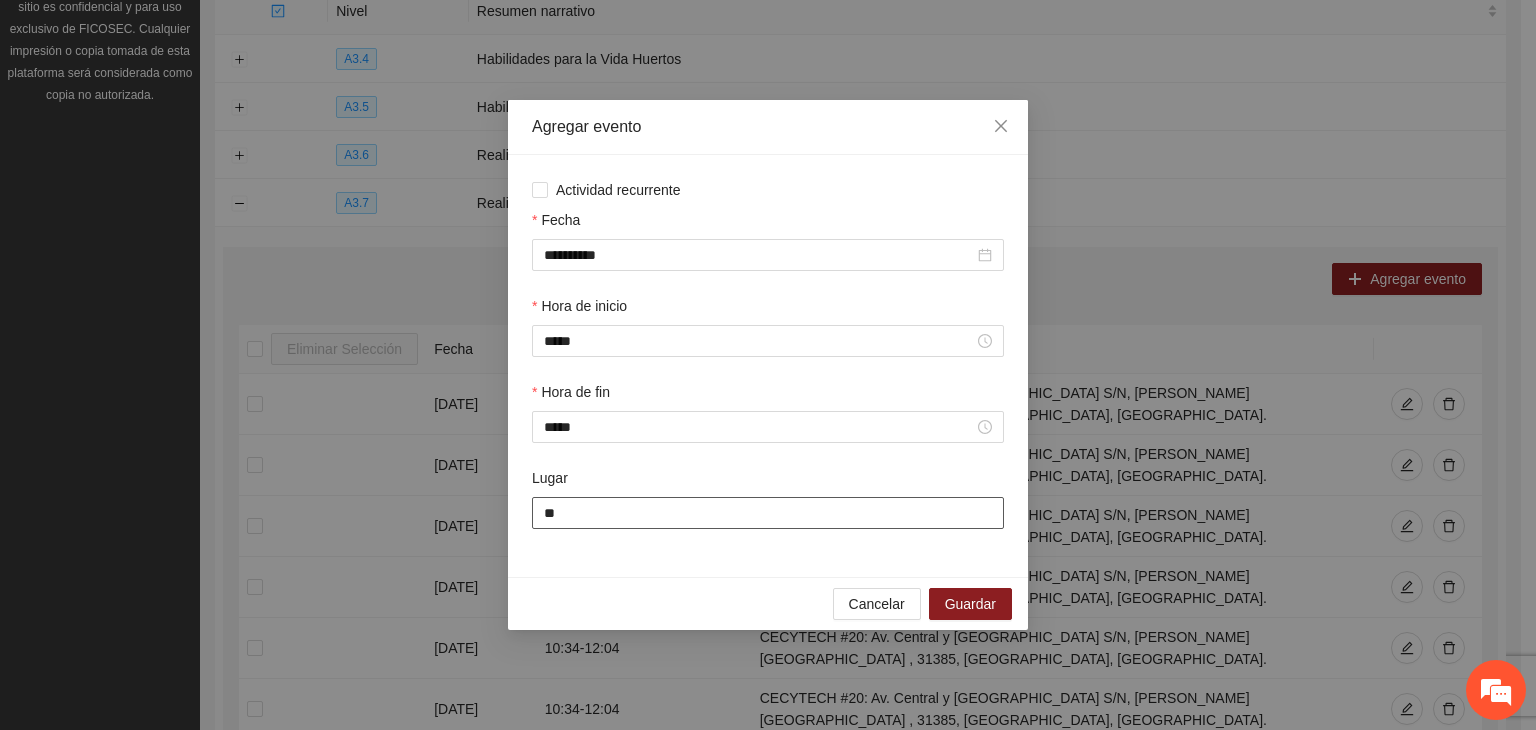 type on "**********" 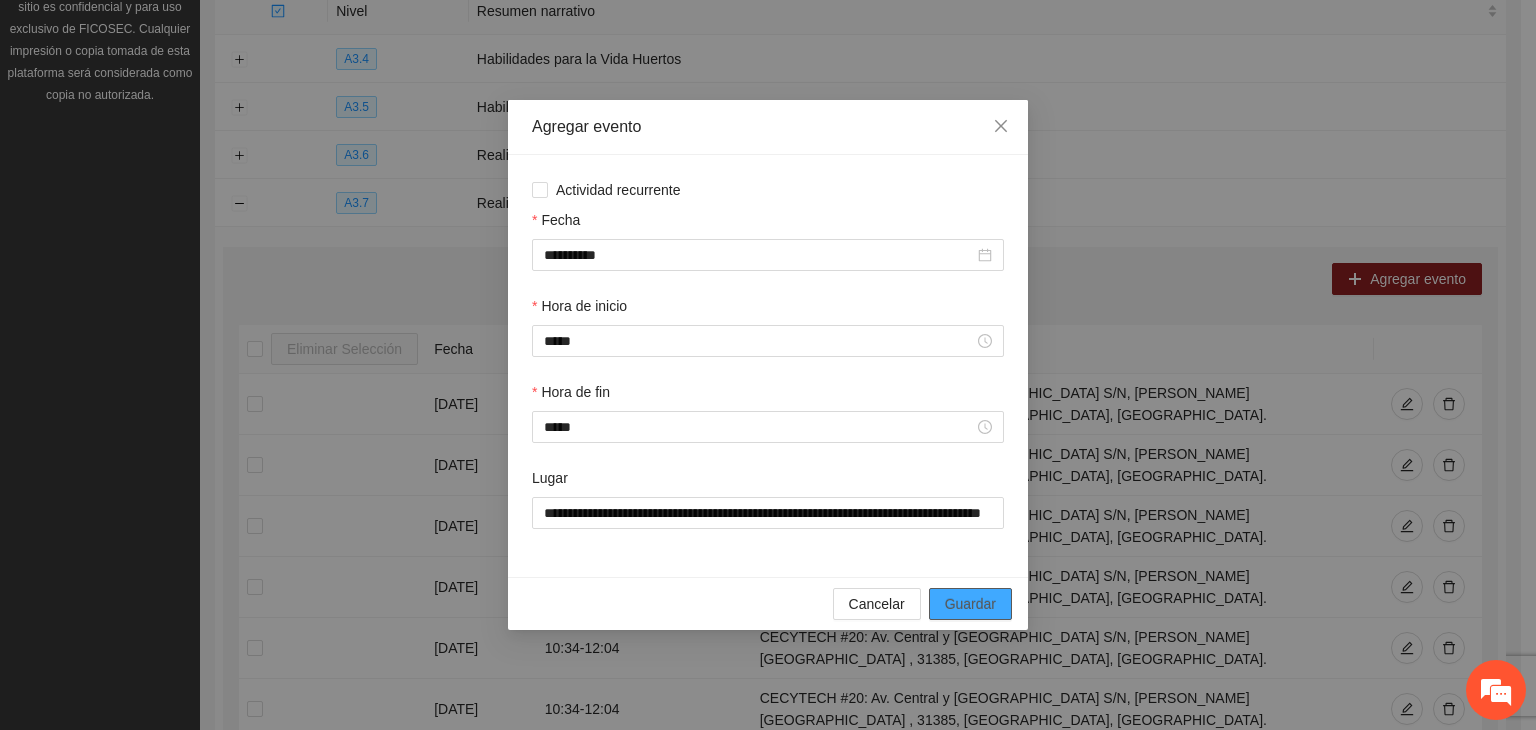 click on "Guardar" at bounding box center [970, 604] 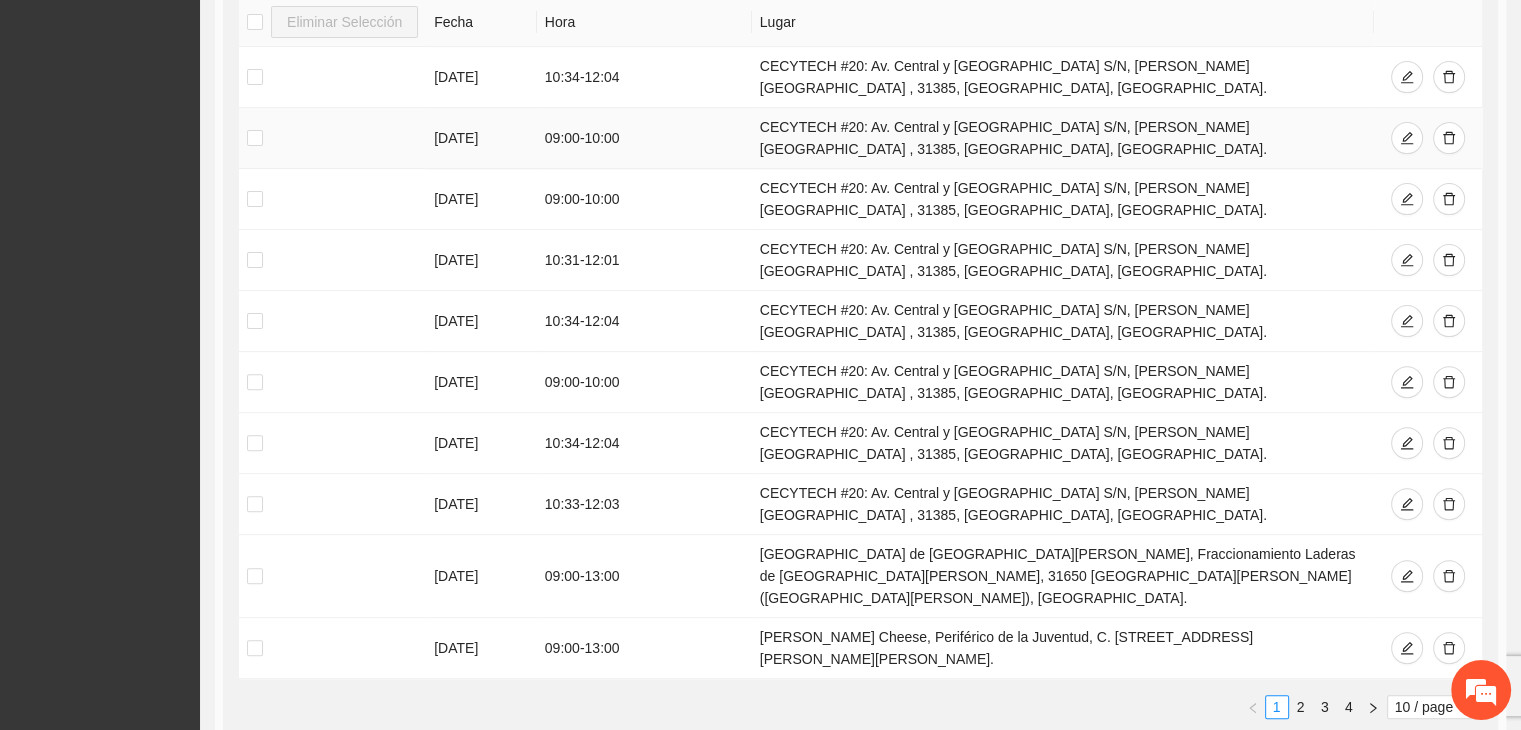 scroll, scrollTop: 0, scrollLeft: 0, axis: both 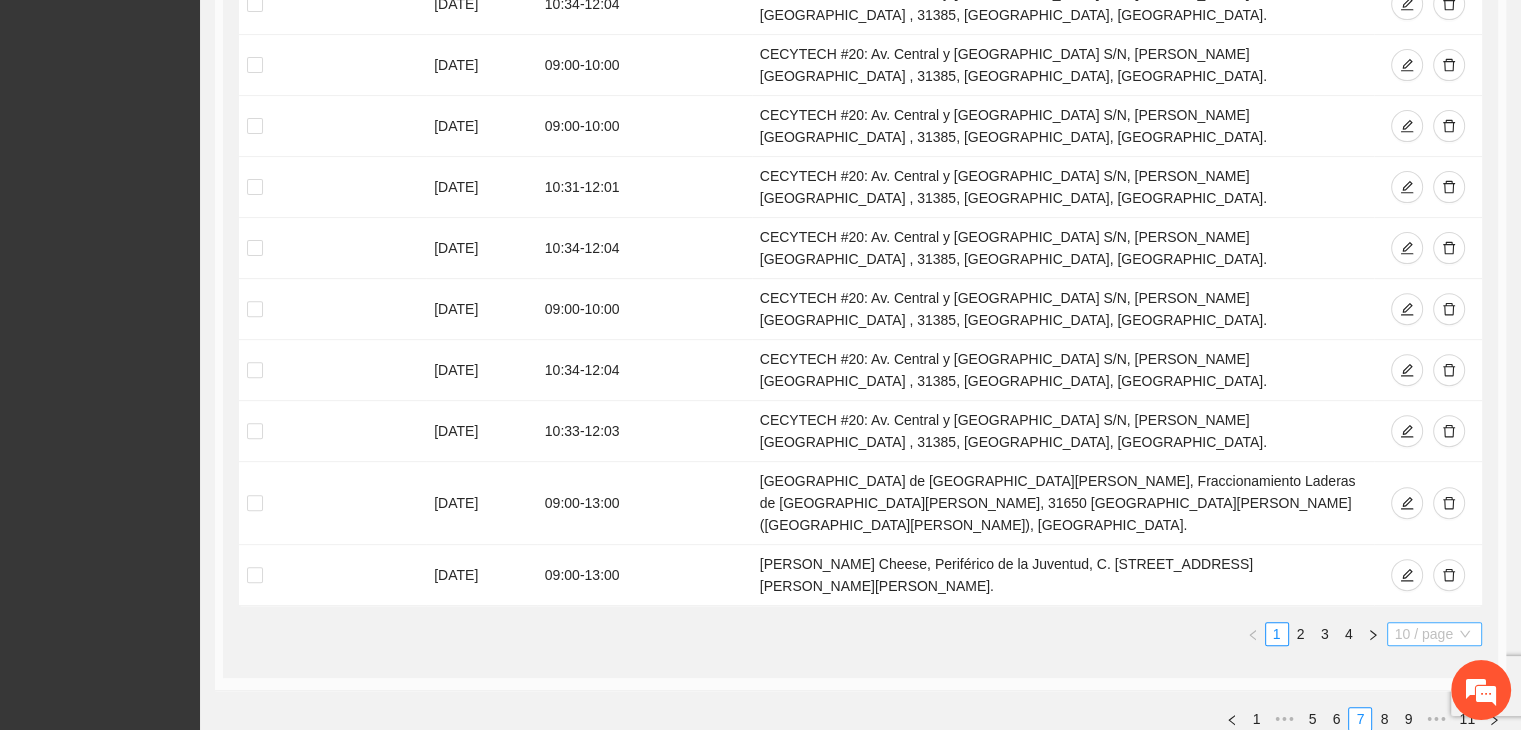 click on "10 / page" at bounding box center (1434, 634) 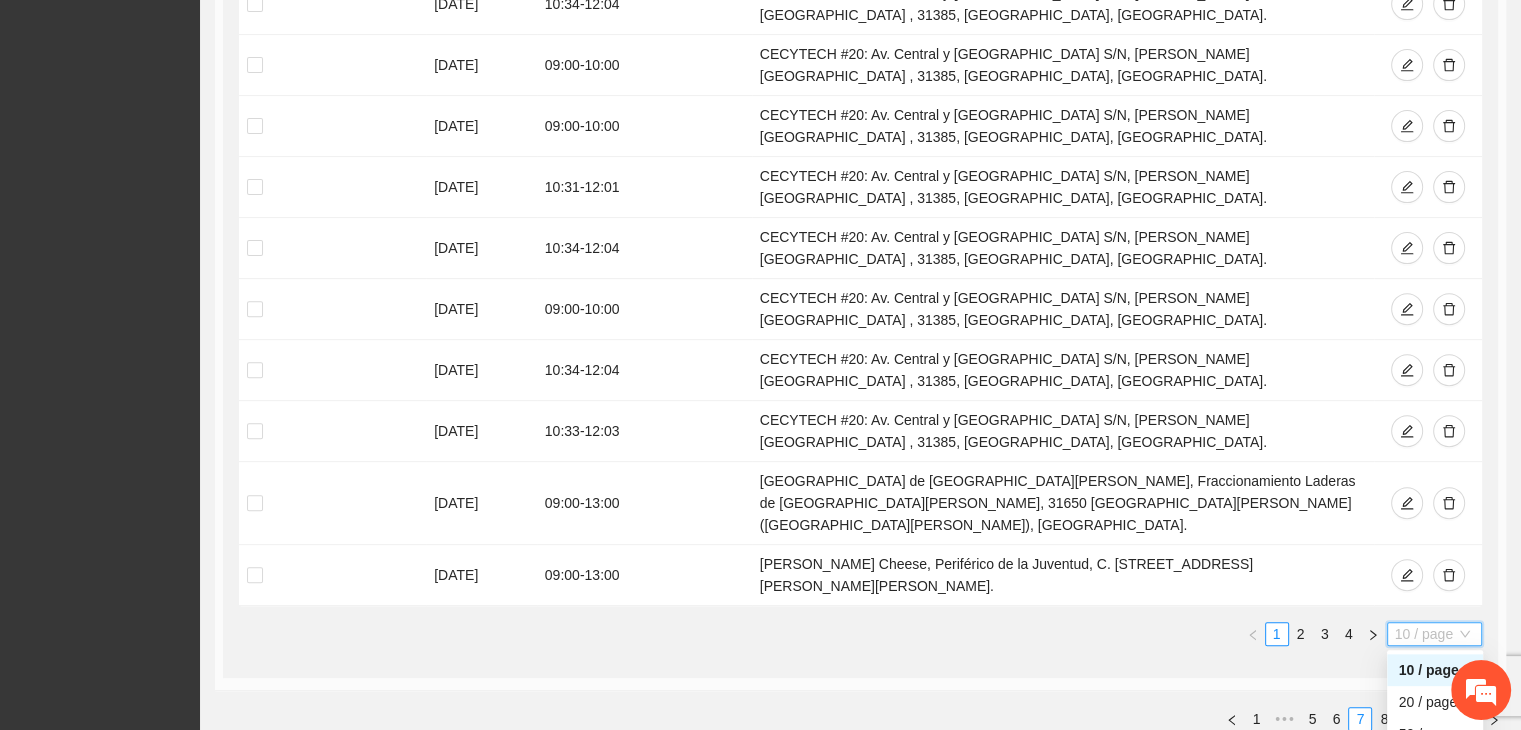 click on "100 / page" at bounding box center (1435, 766) 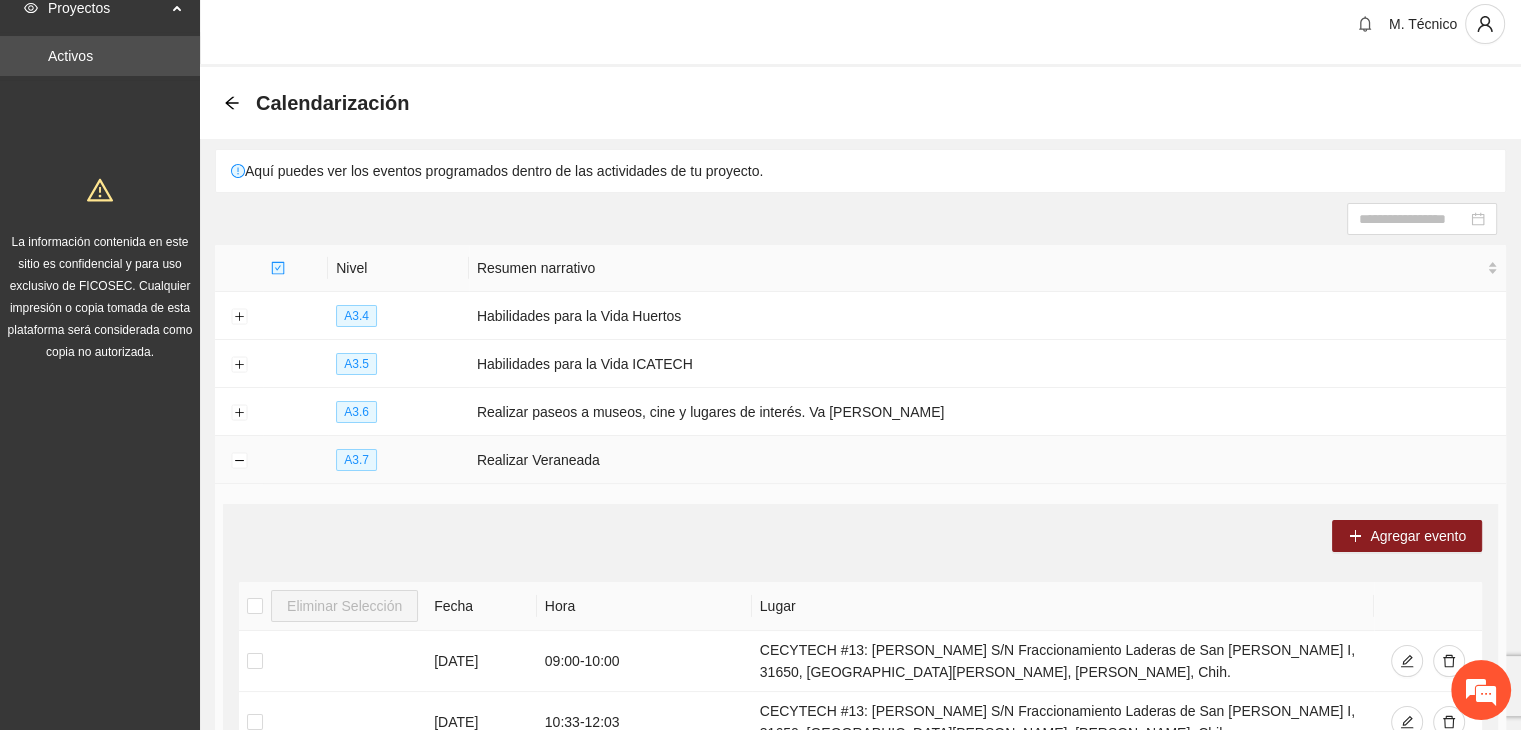 scroll, scrollTop: 0, scrollLeft: 0, axis: both 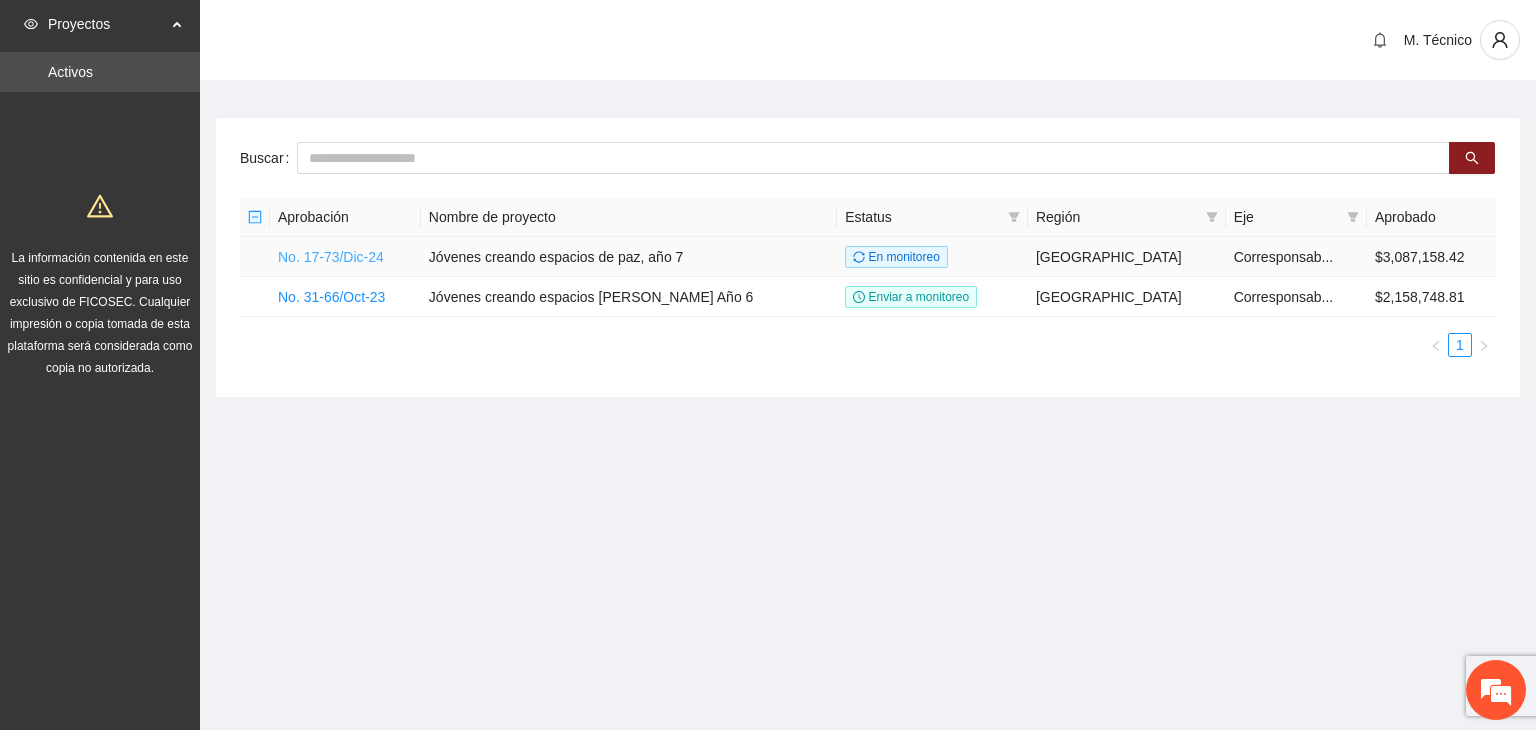 click on "No. 17-73/Dic-24" at bounding box center (331, 257) 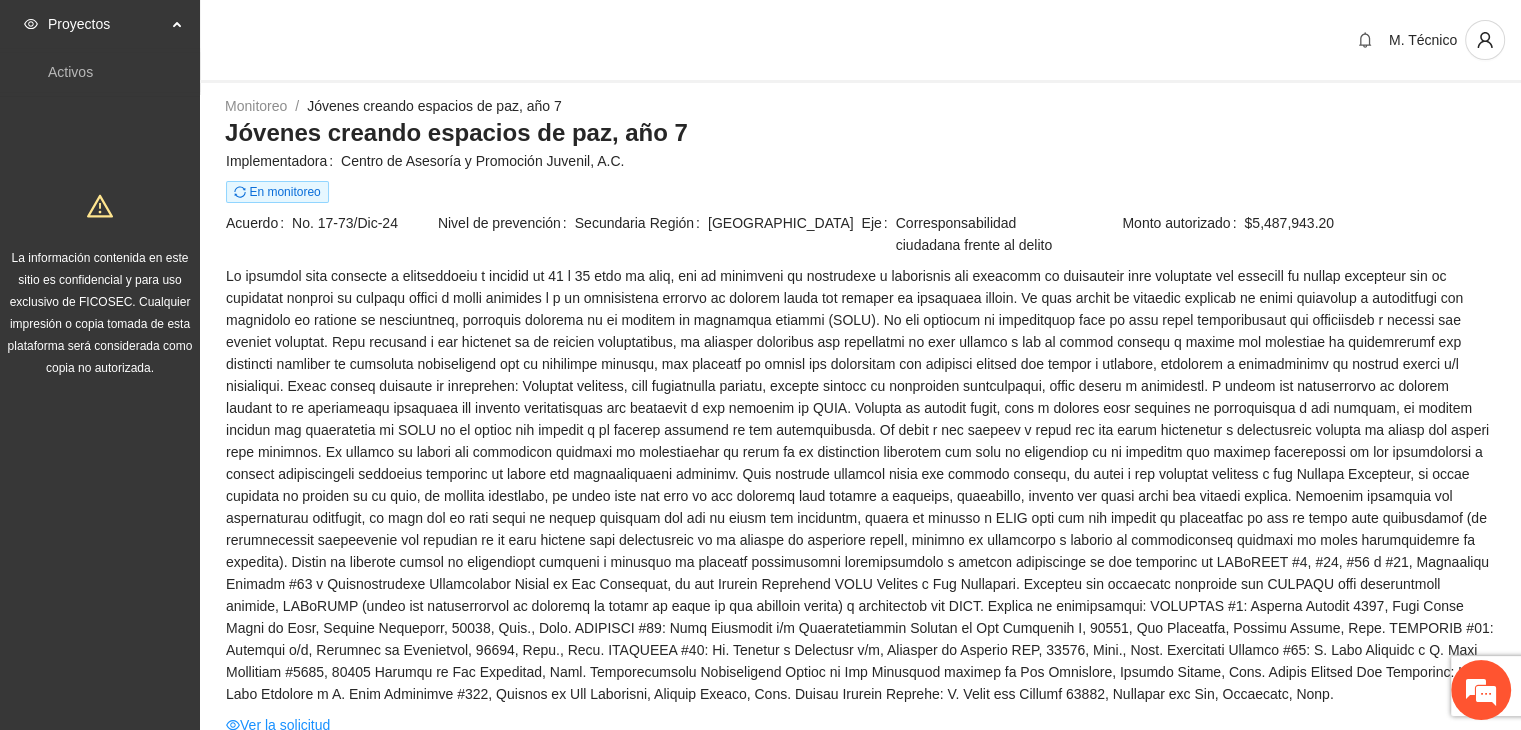 scroll, scrollTop: 0, scrollLeft: 0, axis: both 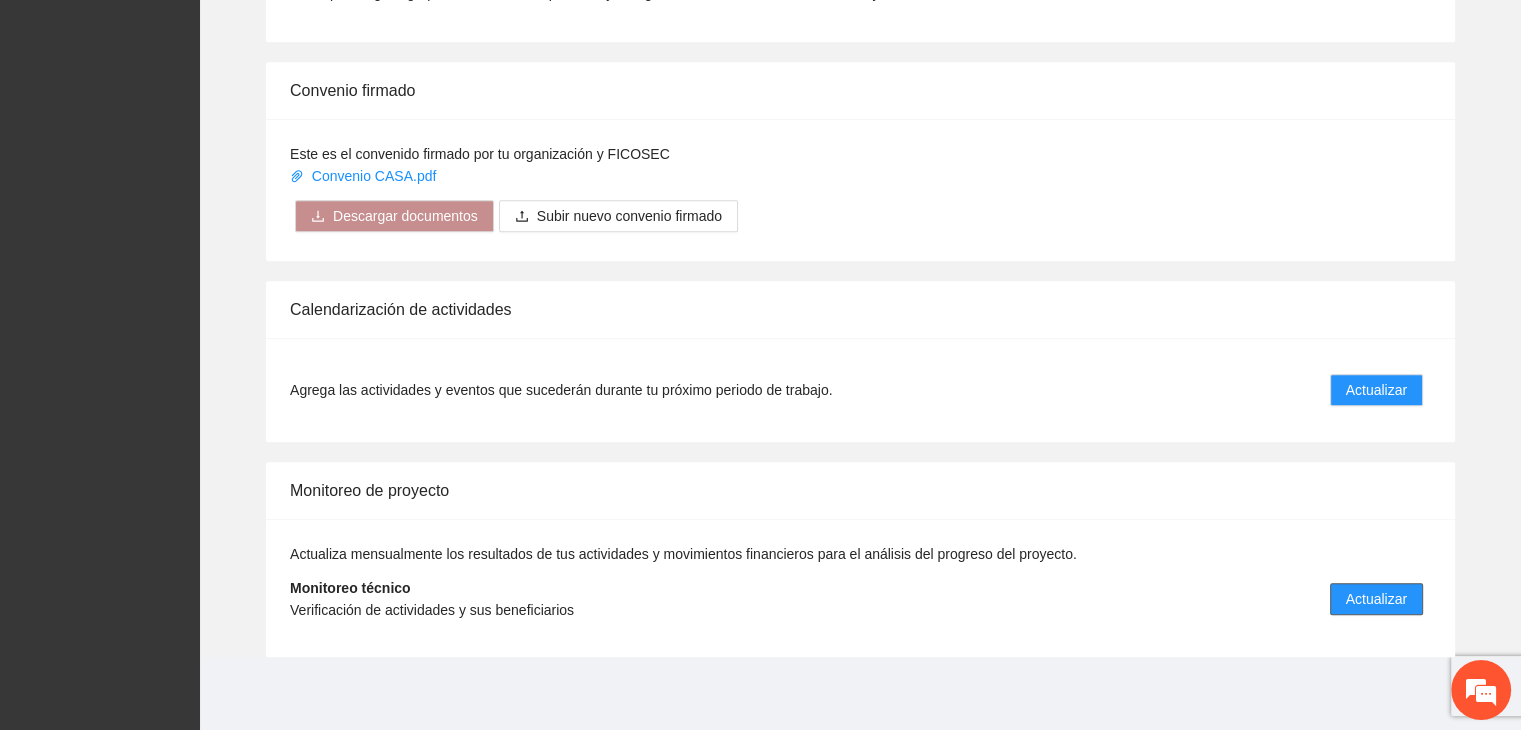 click on "Actualizar" at bounding box center [1376, 599] 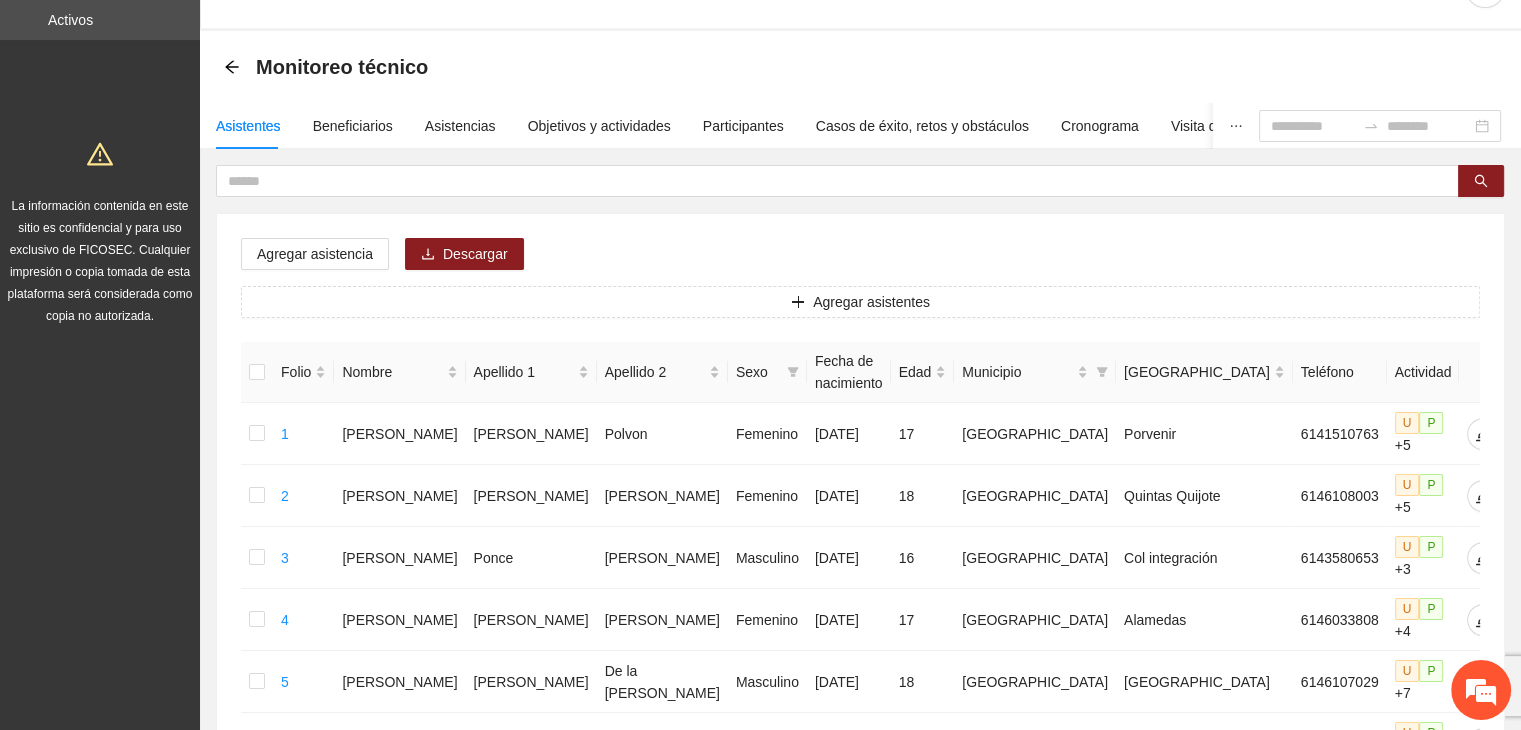 scroll, scrollTop: 0, scrollLeft: 0, axis: both 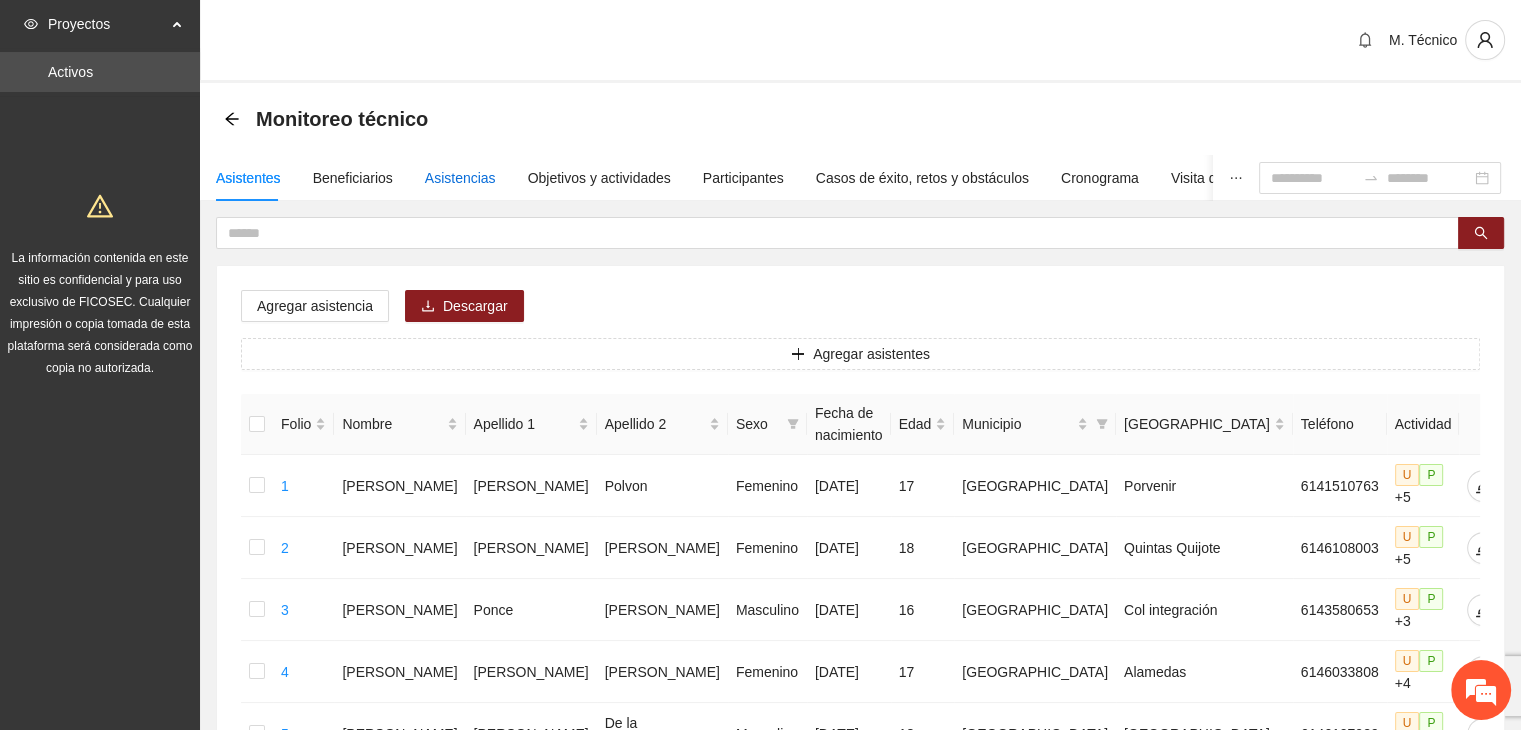 click on "Asistencias" at bounding box center [460, 178] 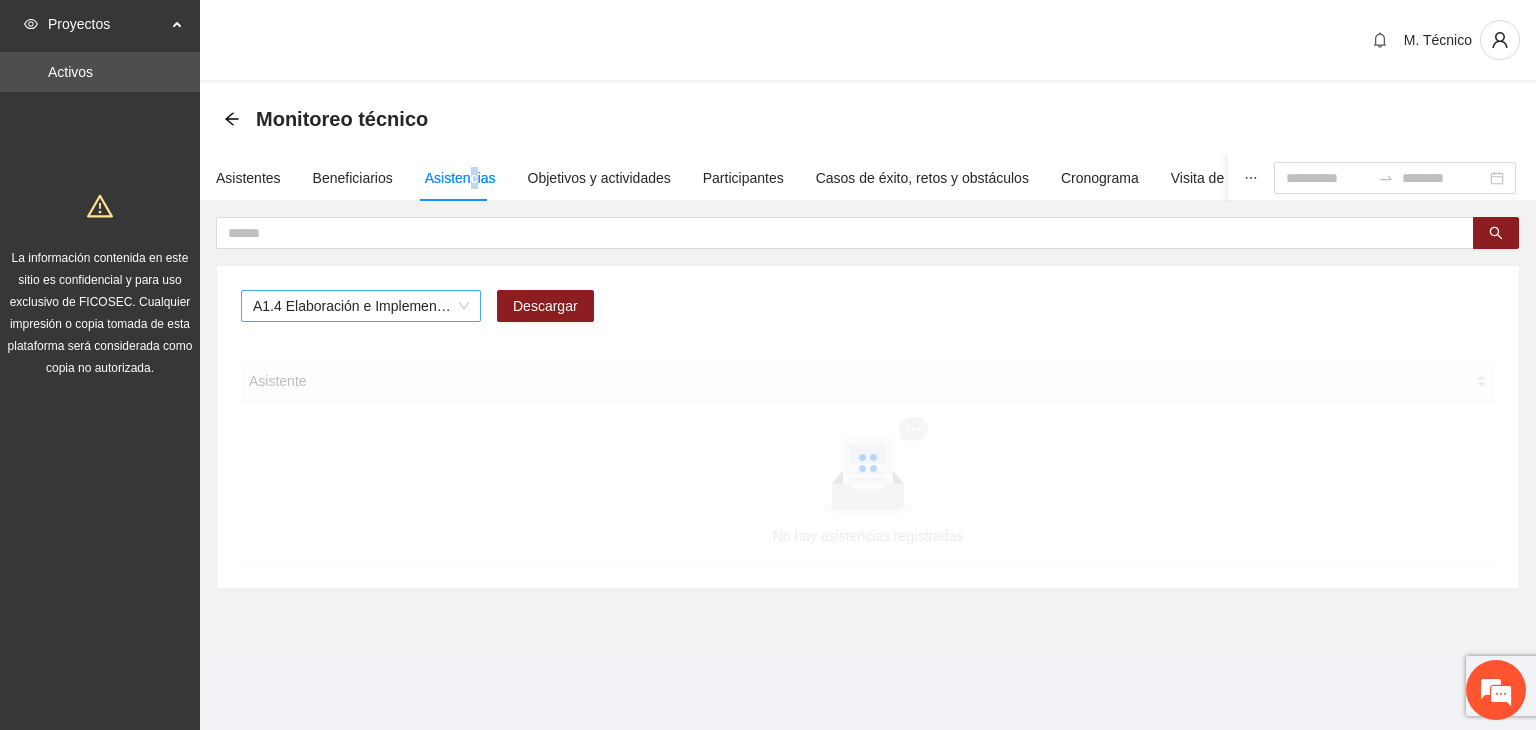 click on "A1.4 Elaboración e Implementación de Proyectos Juveniles" at bounding box center [361, 306] 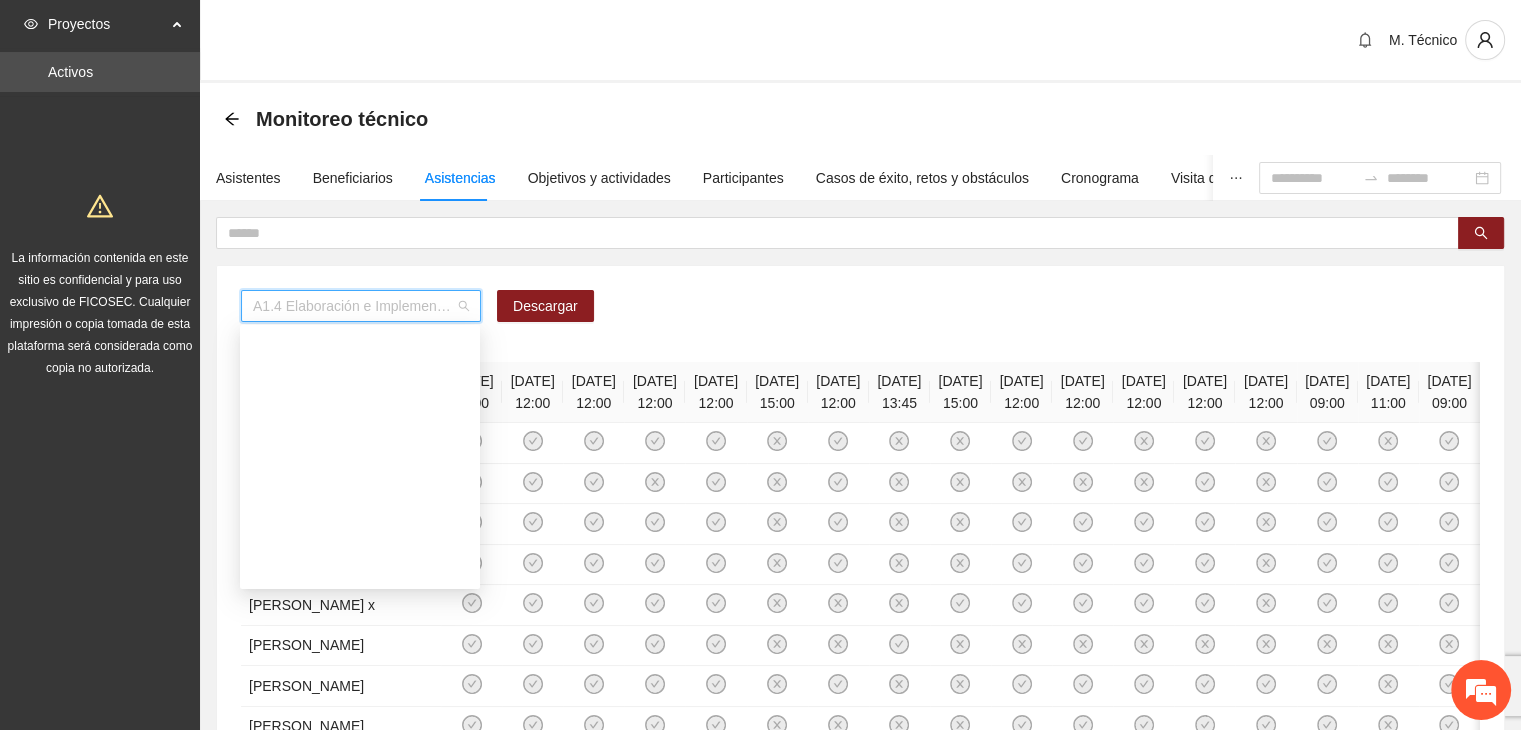 scroll, scrollTop: 800, scrollLeft: 0, axis: vertical 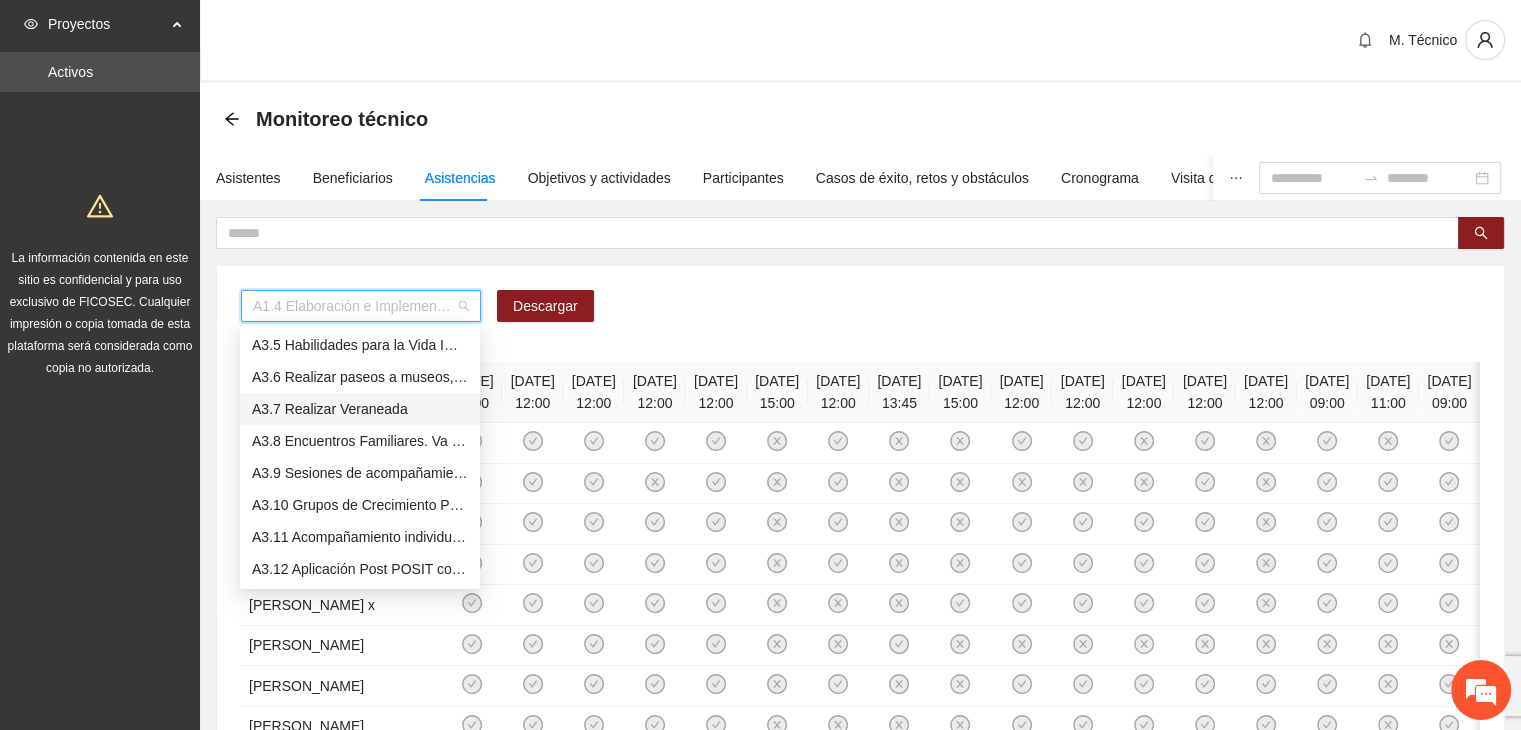 click on "A3.7 Realizar Veraneada" at bounding box center (360, 409) 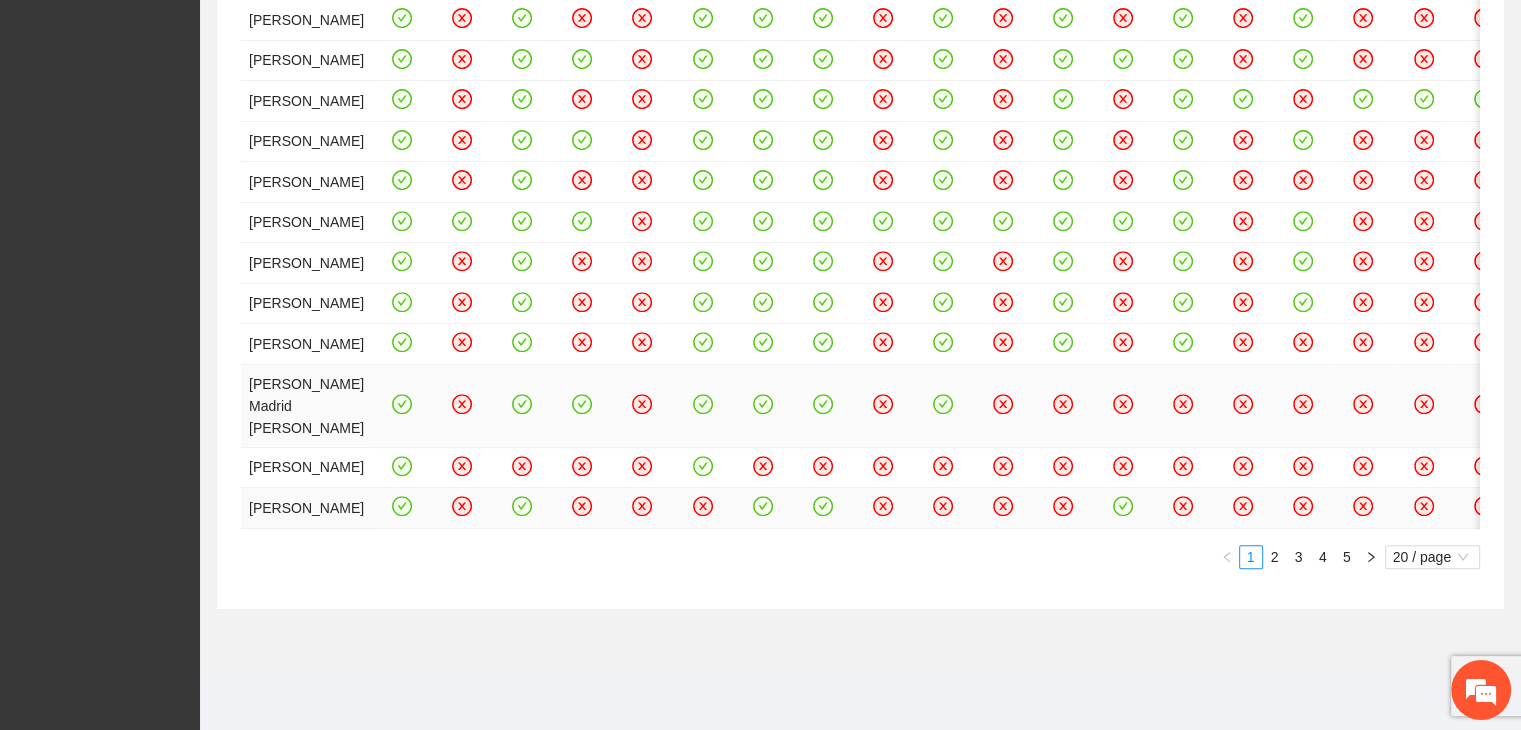 scroll, scrollTop: 1784, scrollLeft: 0, axis: vertical 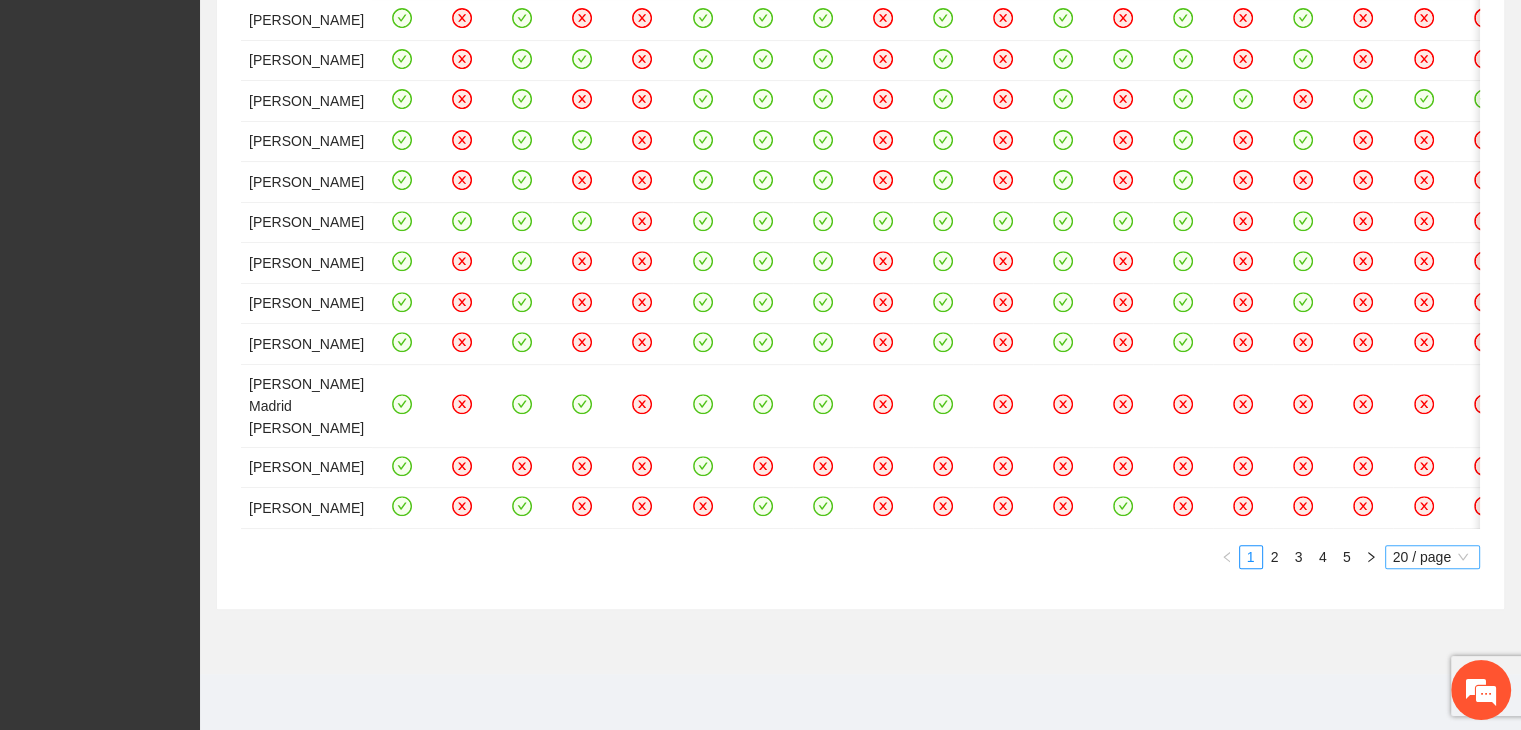 click on "20 / page" at bounding box center (1432, 557) 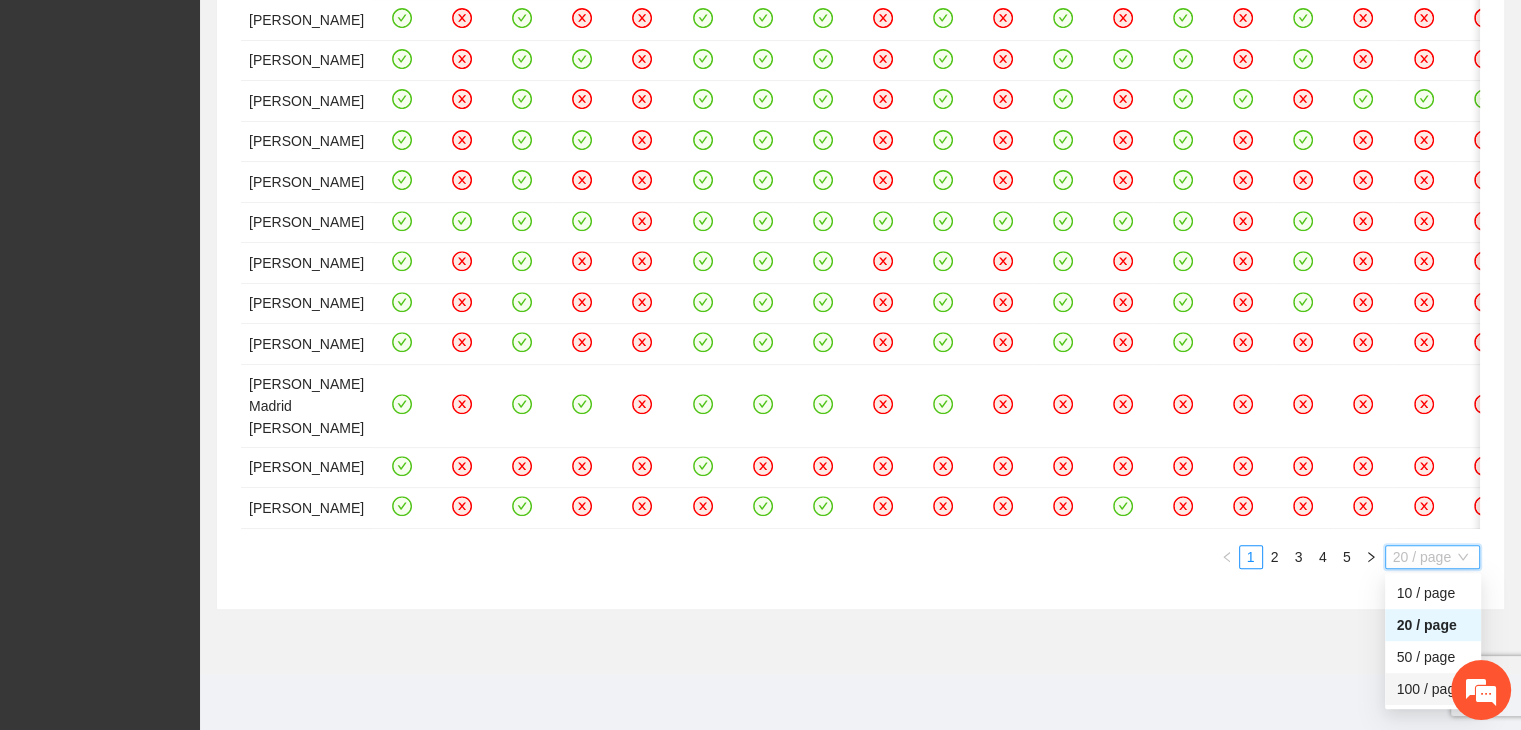 click on "100 / page" at bounding box center (1433, 689) 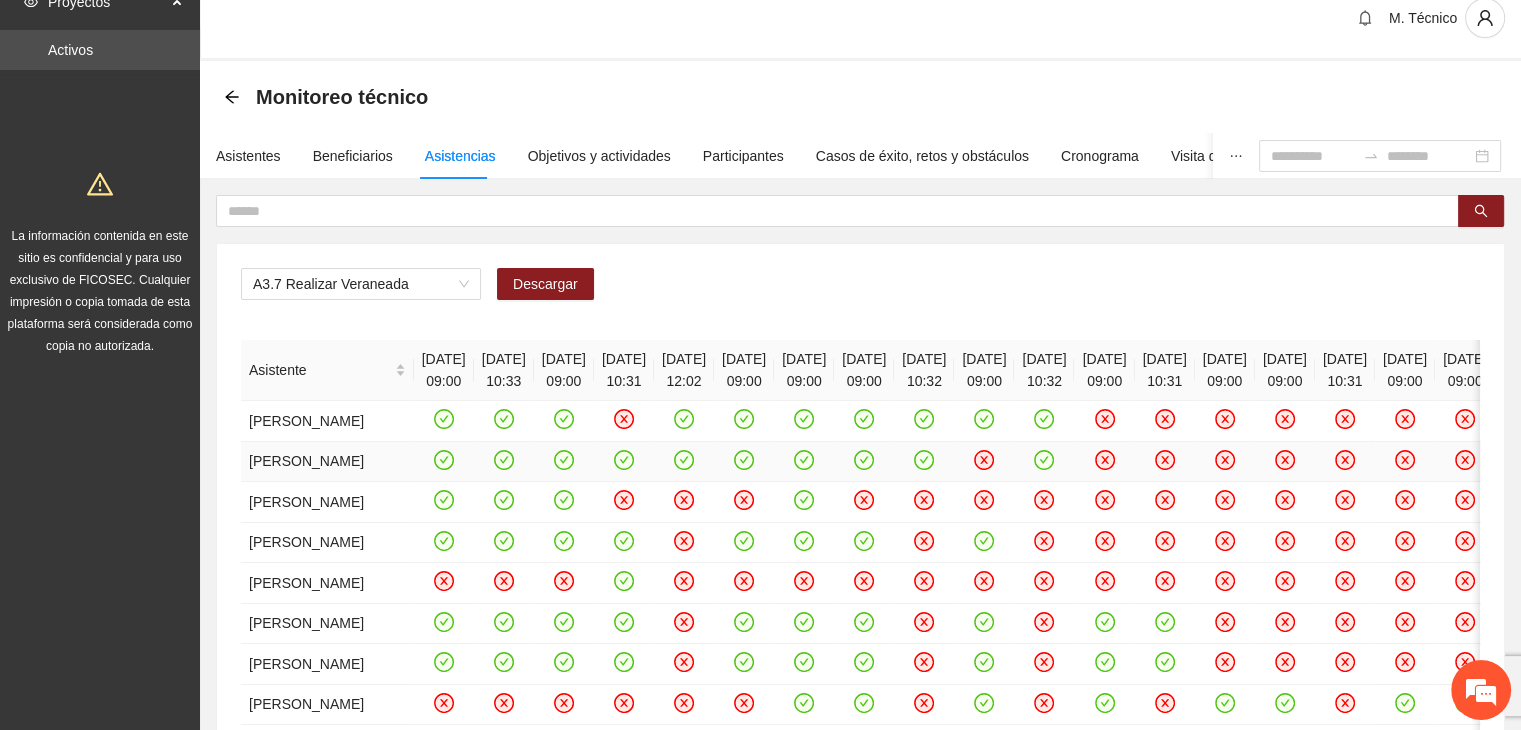 scroll, scrollTop: 0, scrollLeft: 0, axis: both 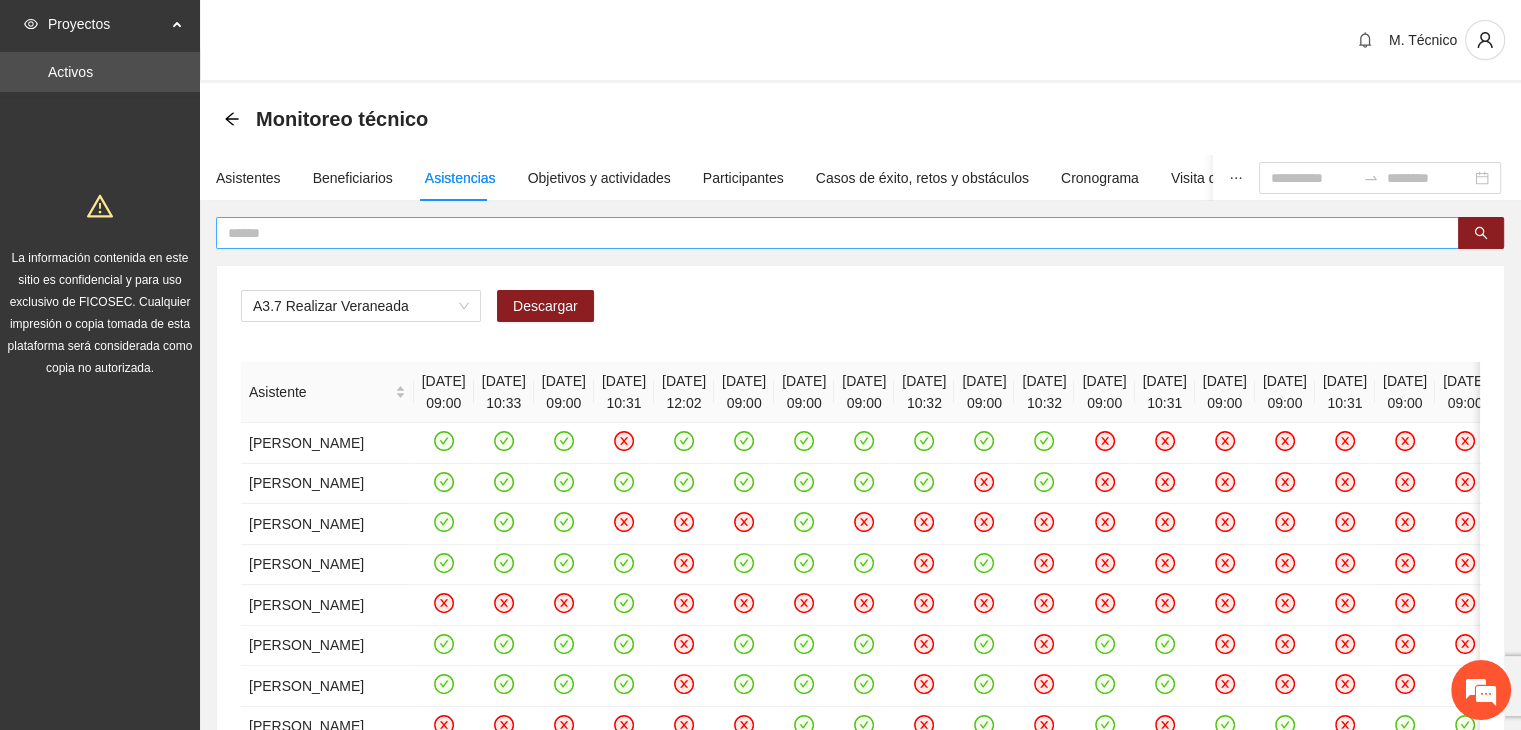 click at bounding box center (829, 233) 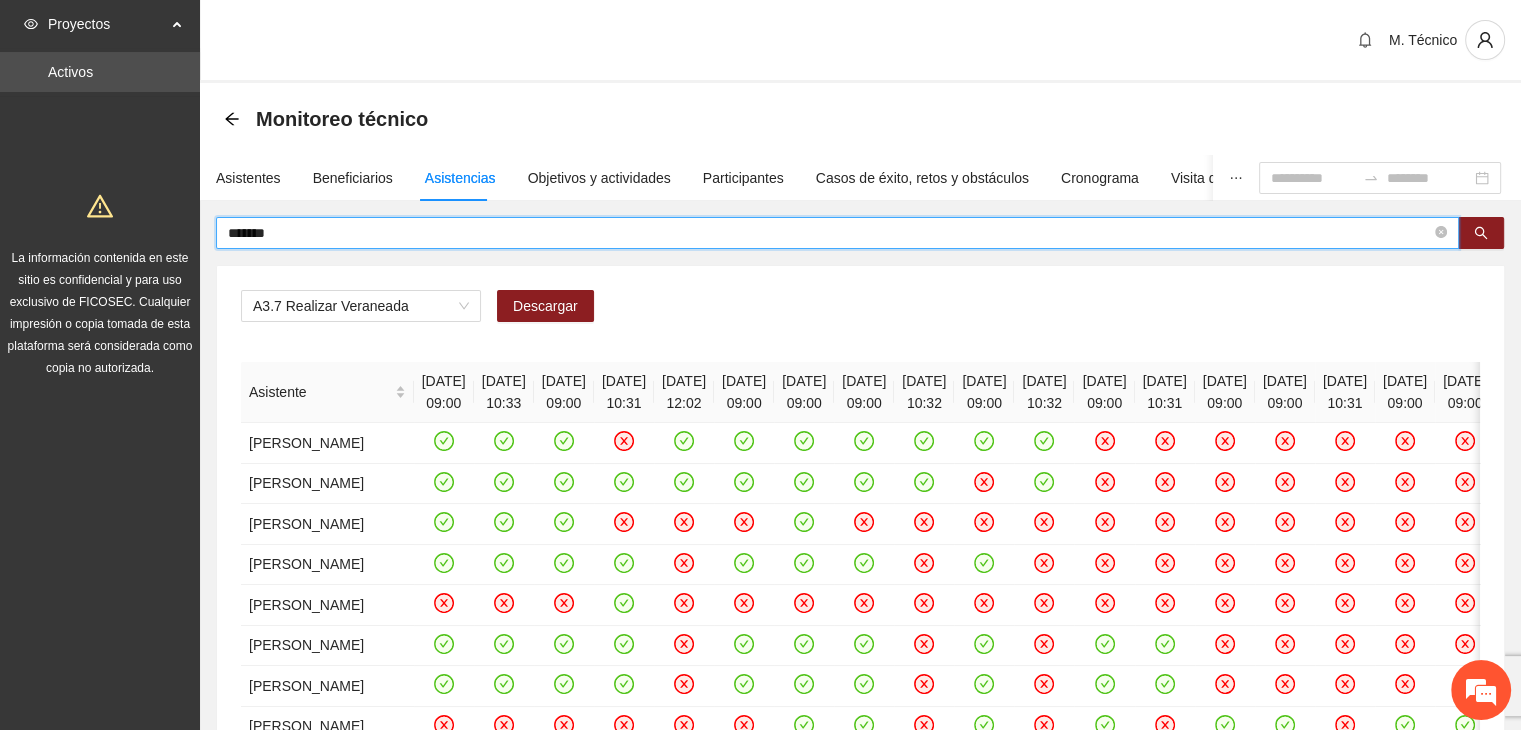 type on "*******" 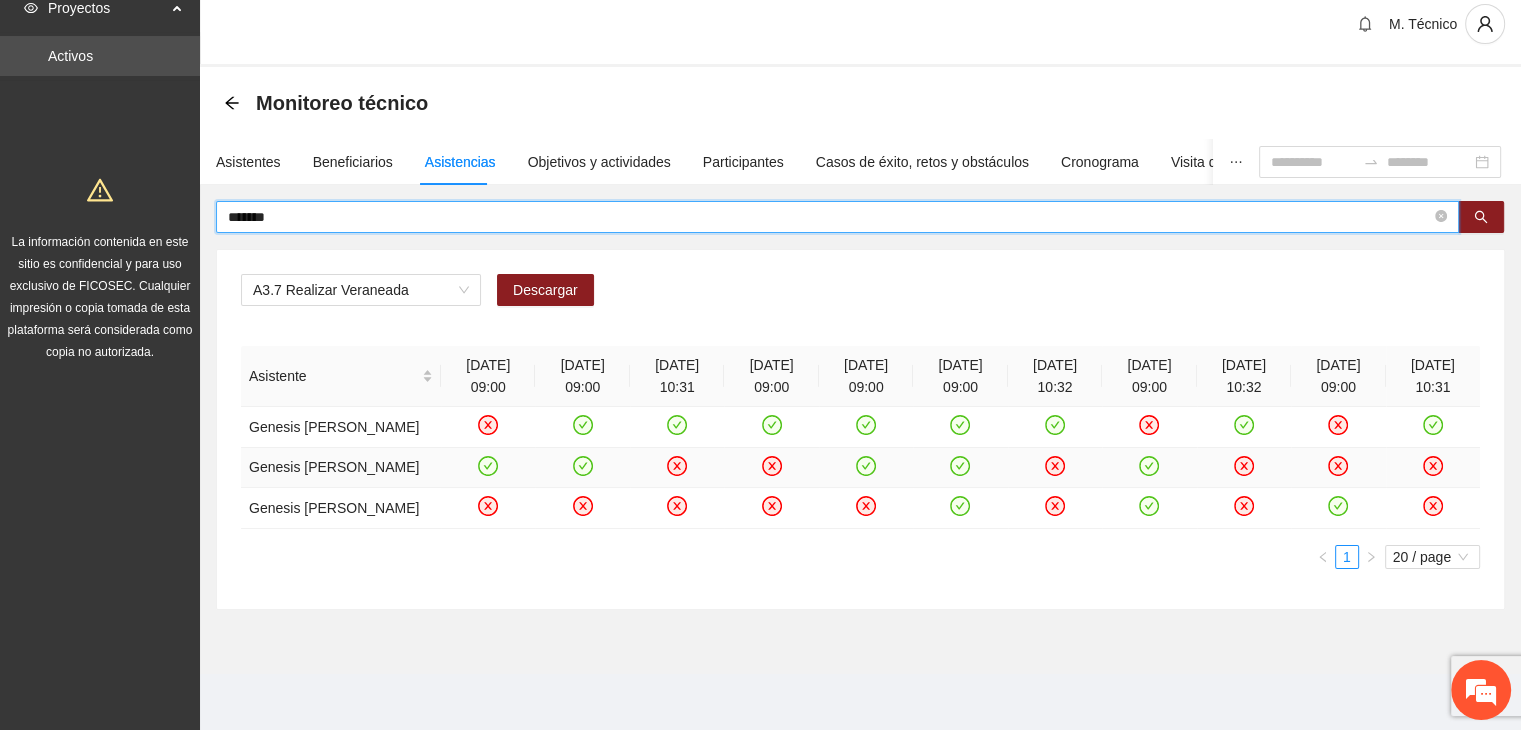 scroll, scrollTop: 32, scrollLeft: 0, axis: vertical 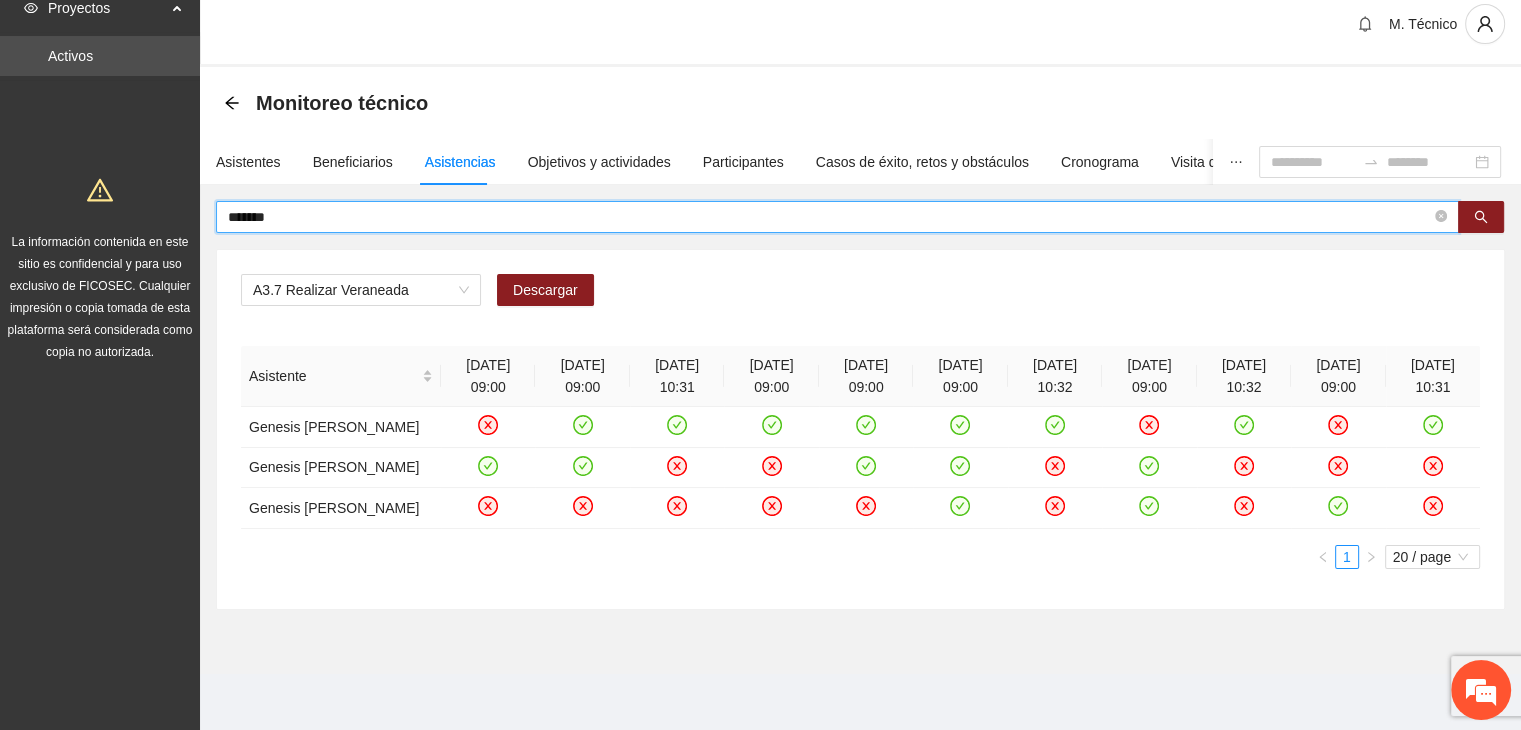 click on "*******" at bounding box center (829, 217) 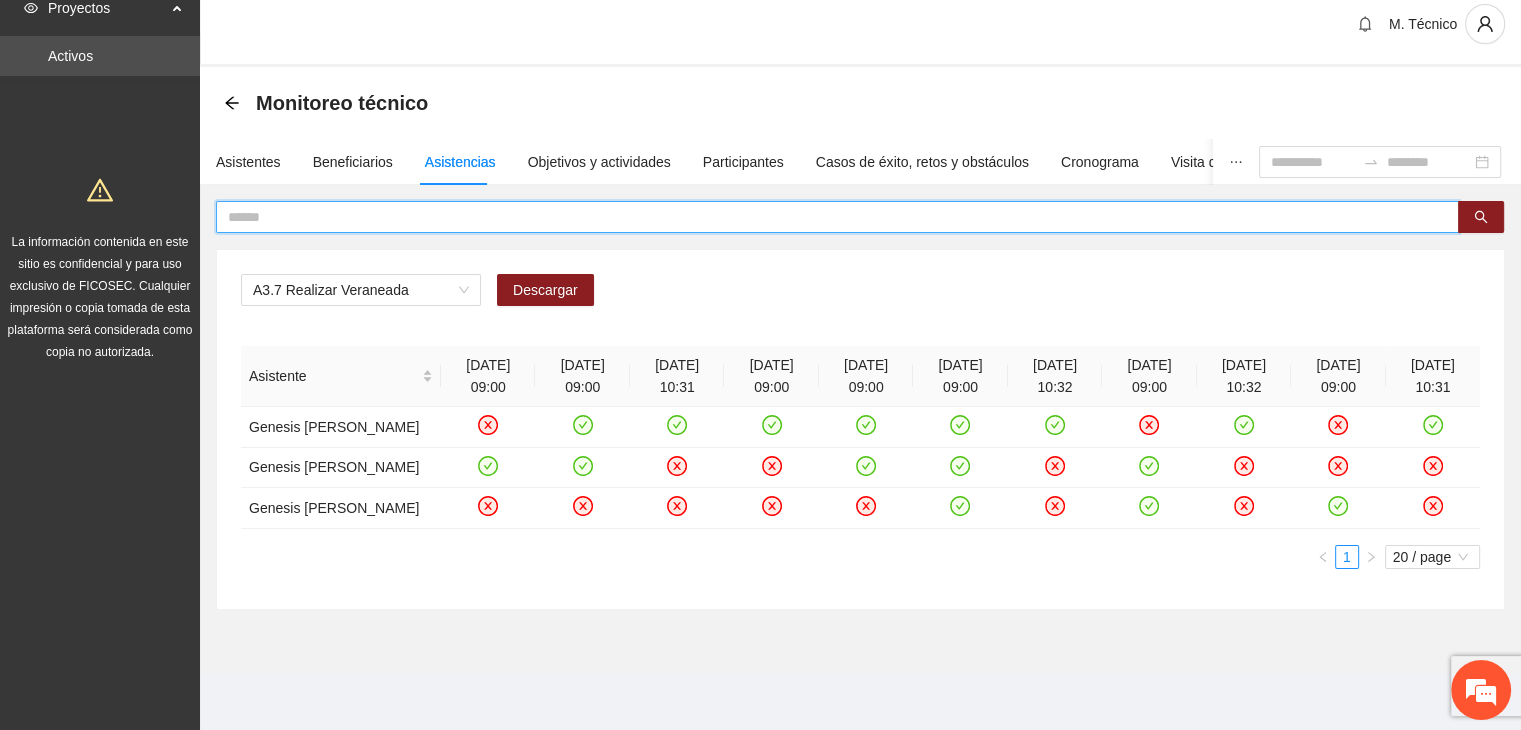 type 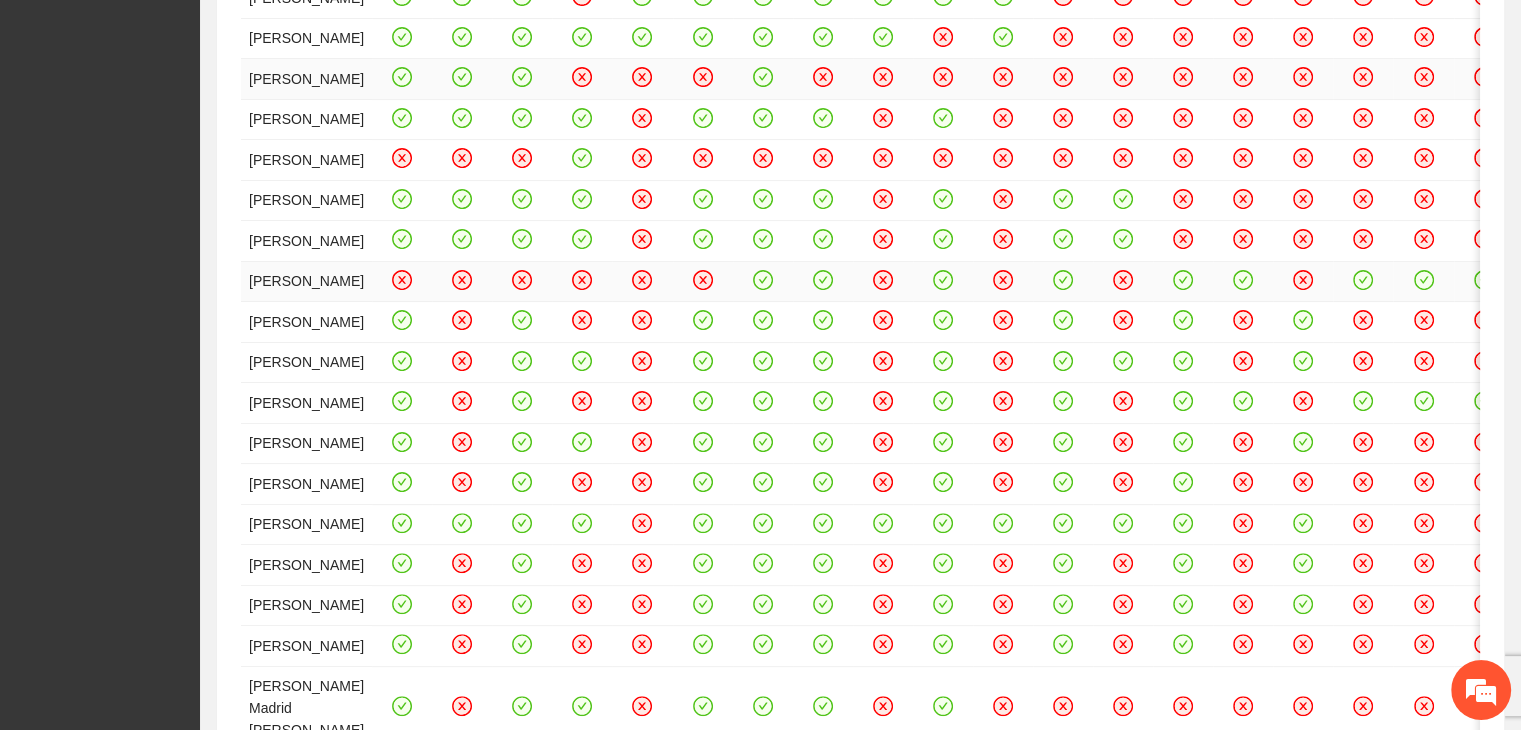 scroll, scrollTop: 132, scrollLeft: 0, axis: vertical 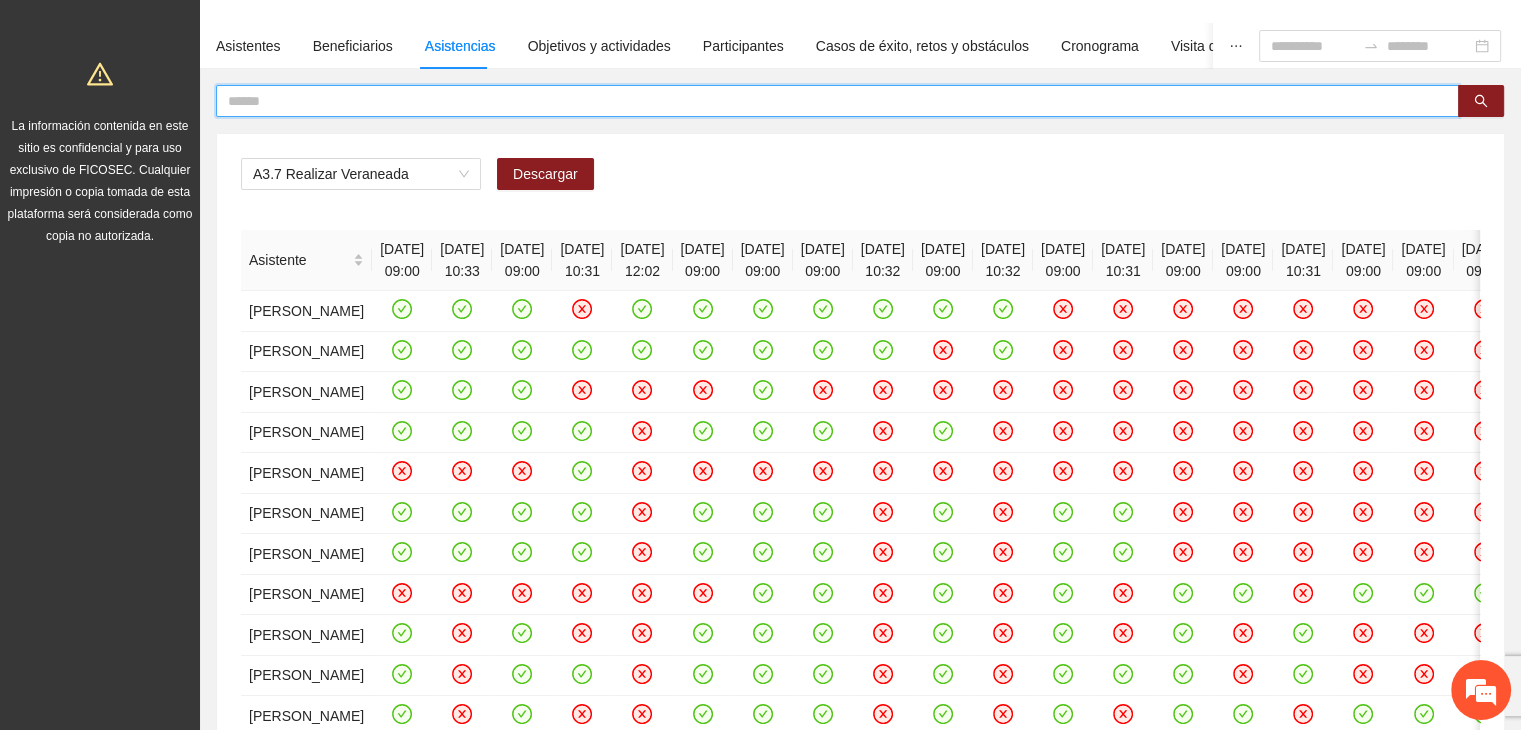 click at bounding box center [829, 101] 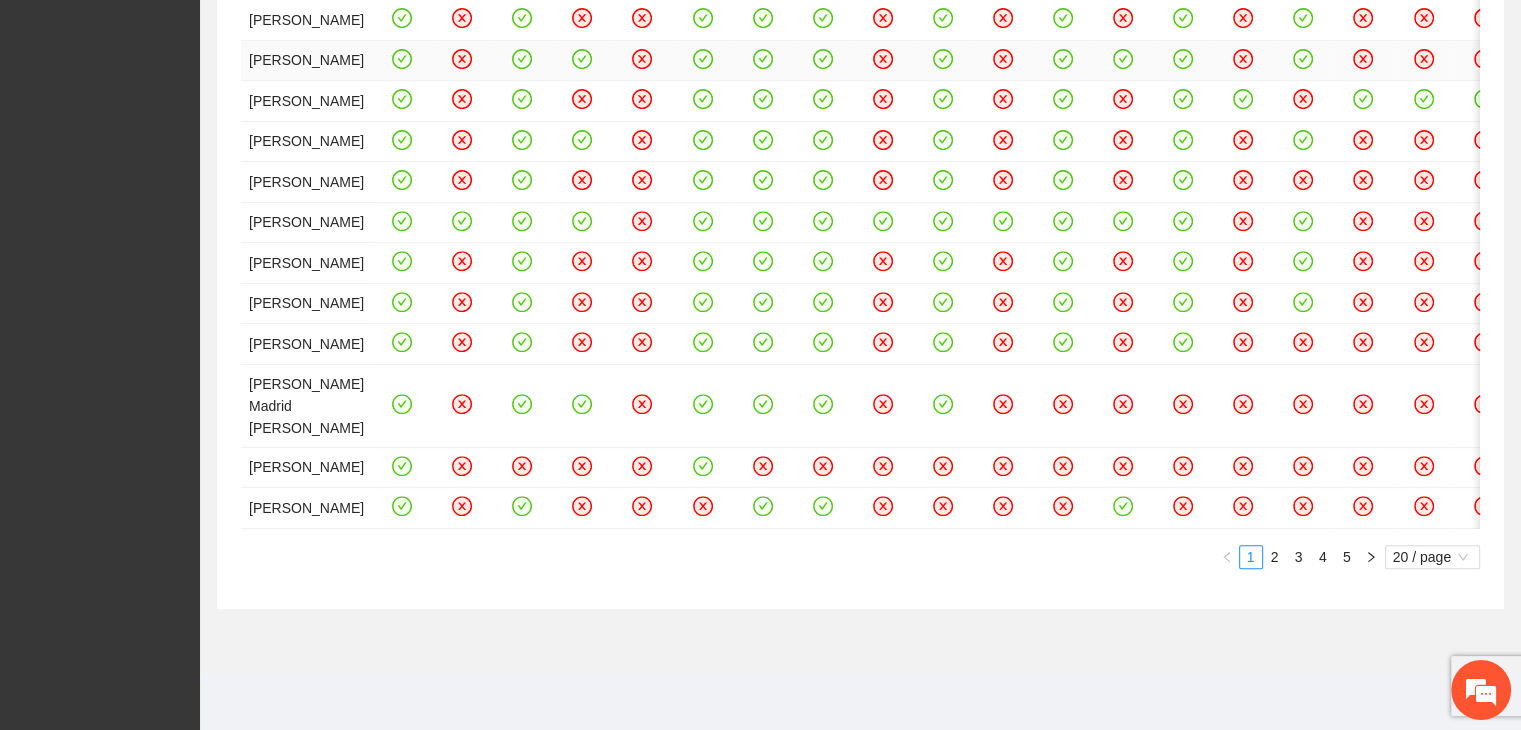 scroll, scrollTop: 1732, scrollLeft: 0, axis: vertical 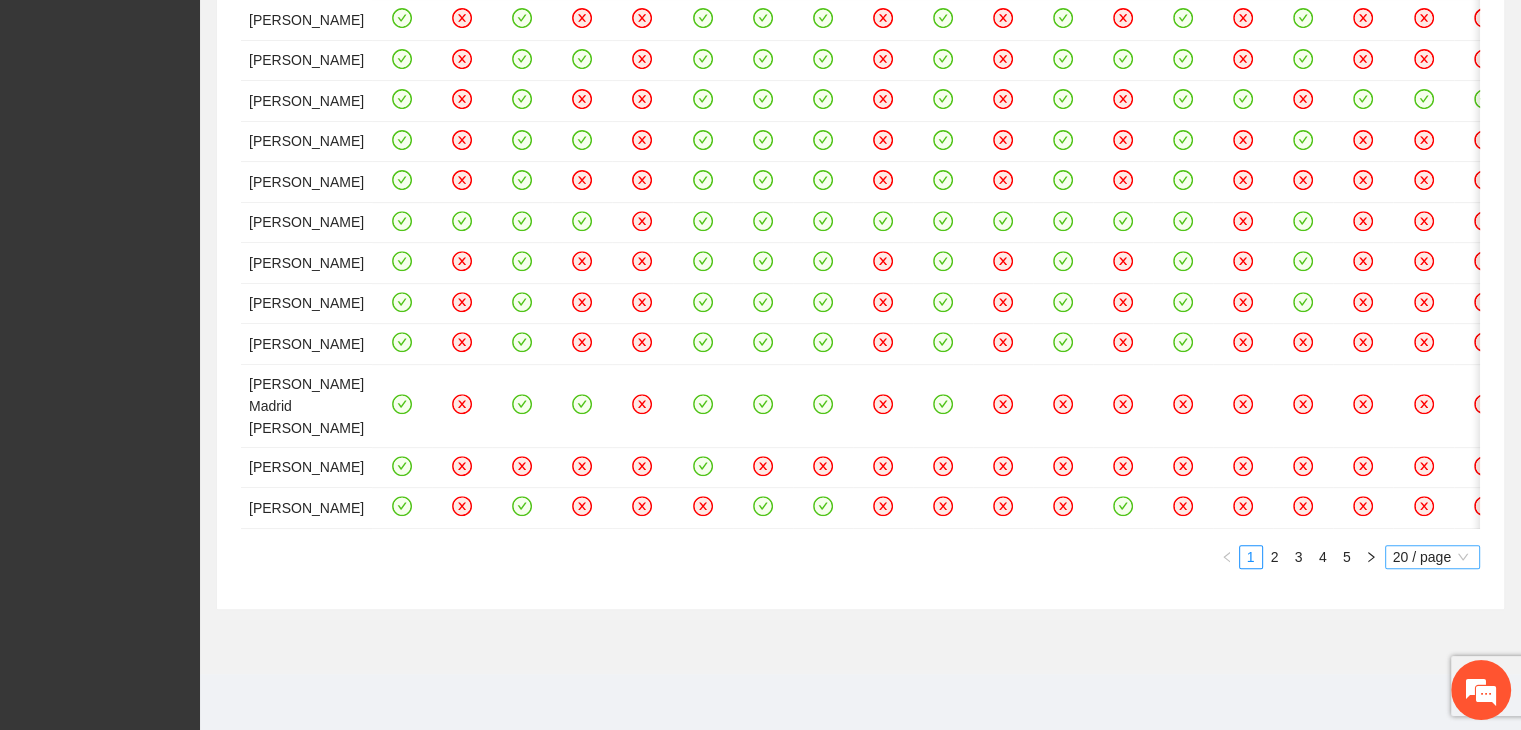 click on "20 / page" at bounding box center (1432, 557) 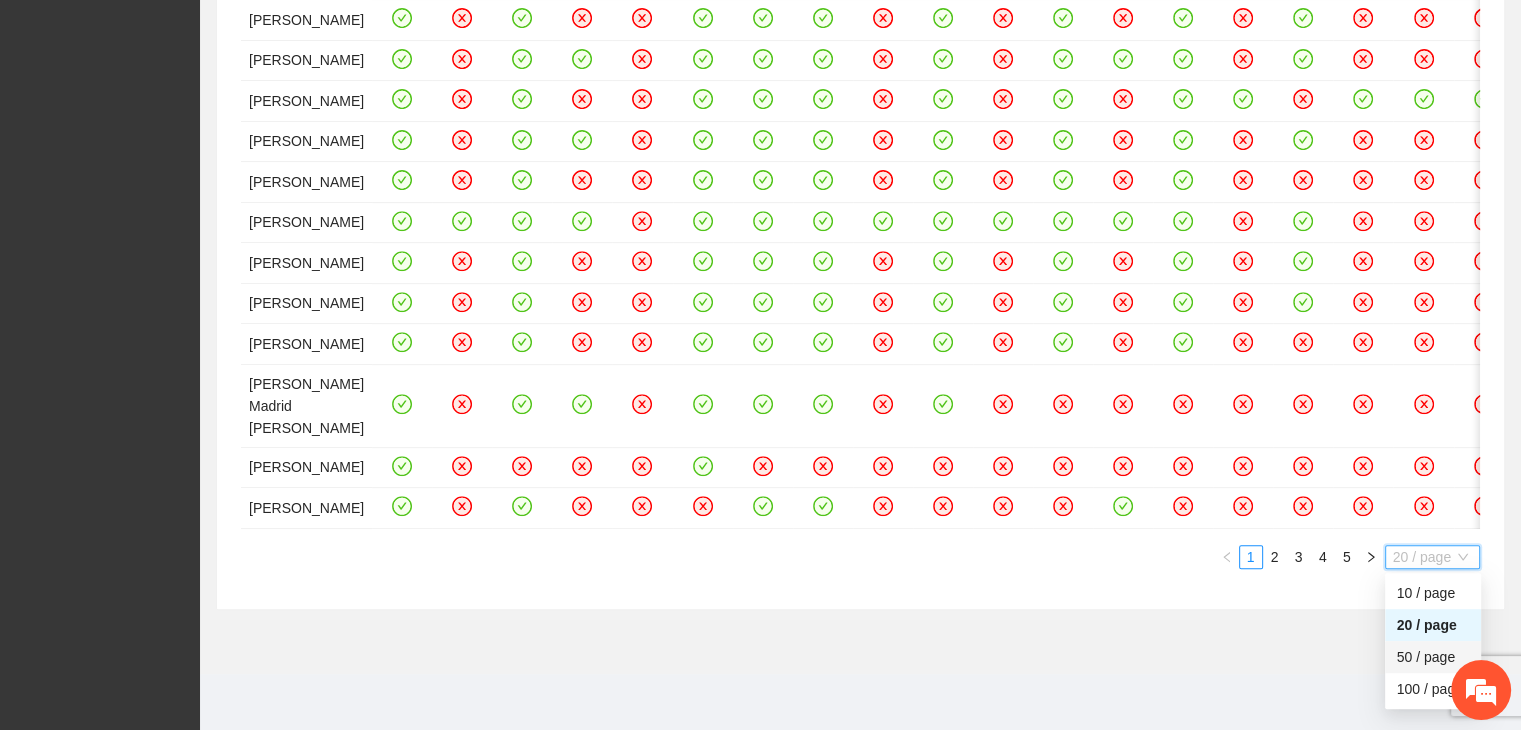 scroll, scrollTop: 1784, scrollLeft: 0, axis: vertical 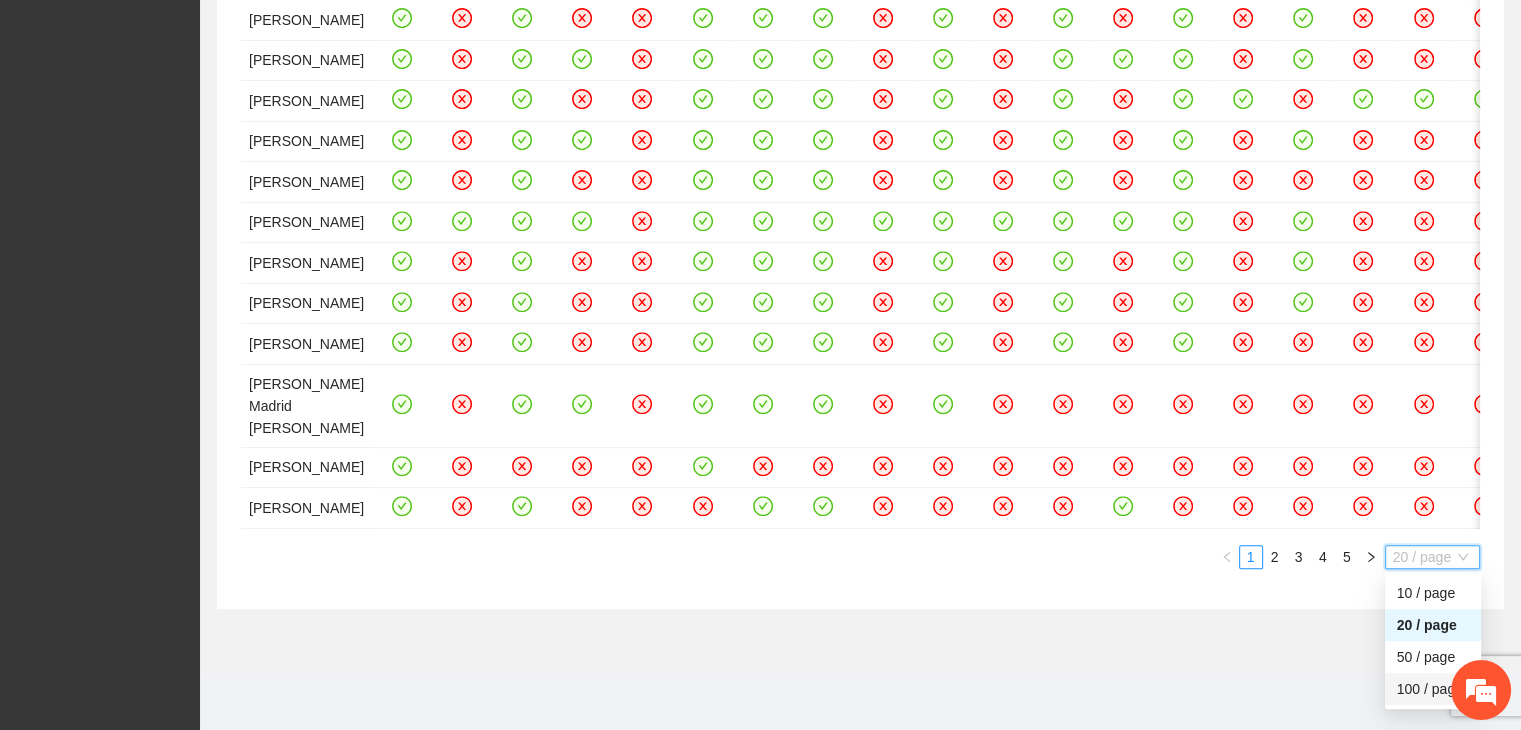 click on "100 / page" at bounding box center (1433, 689) 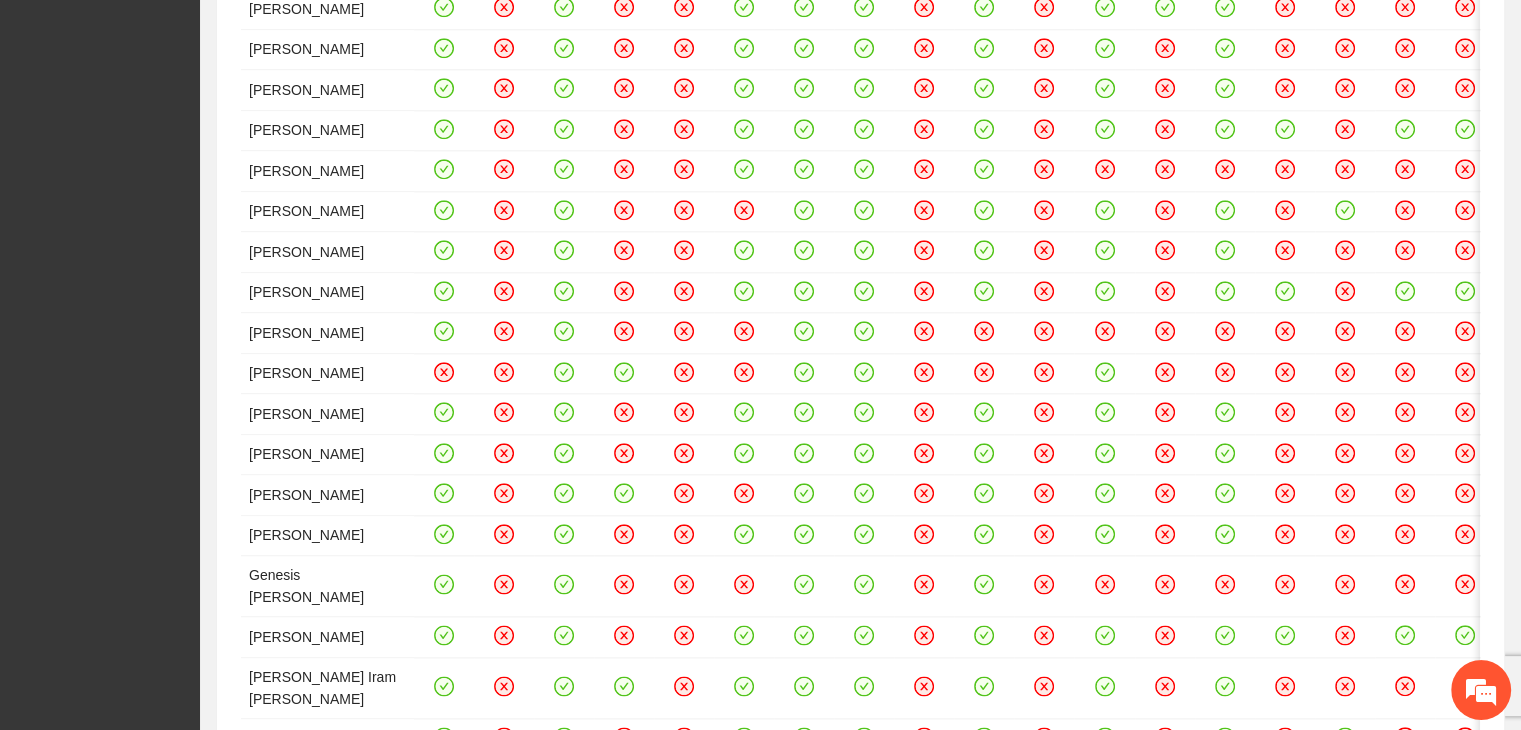 scroll, scrollTop: 2400, scrollLeft: 0, axis: vertical 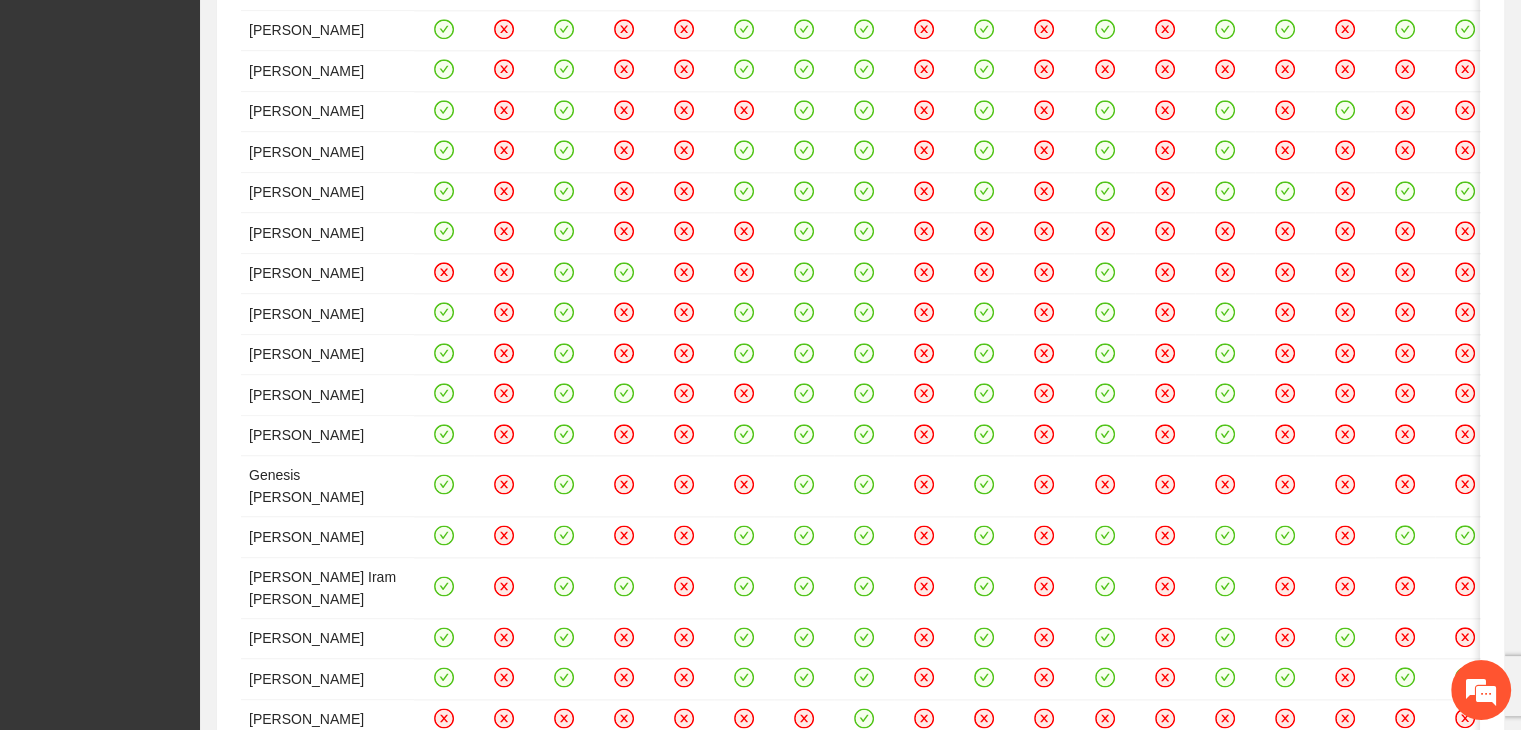 click 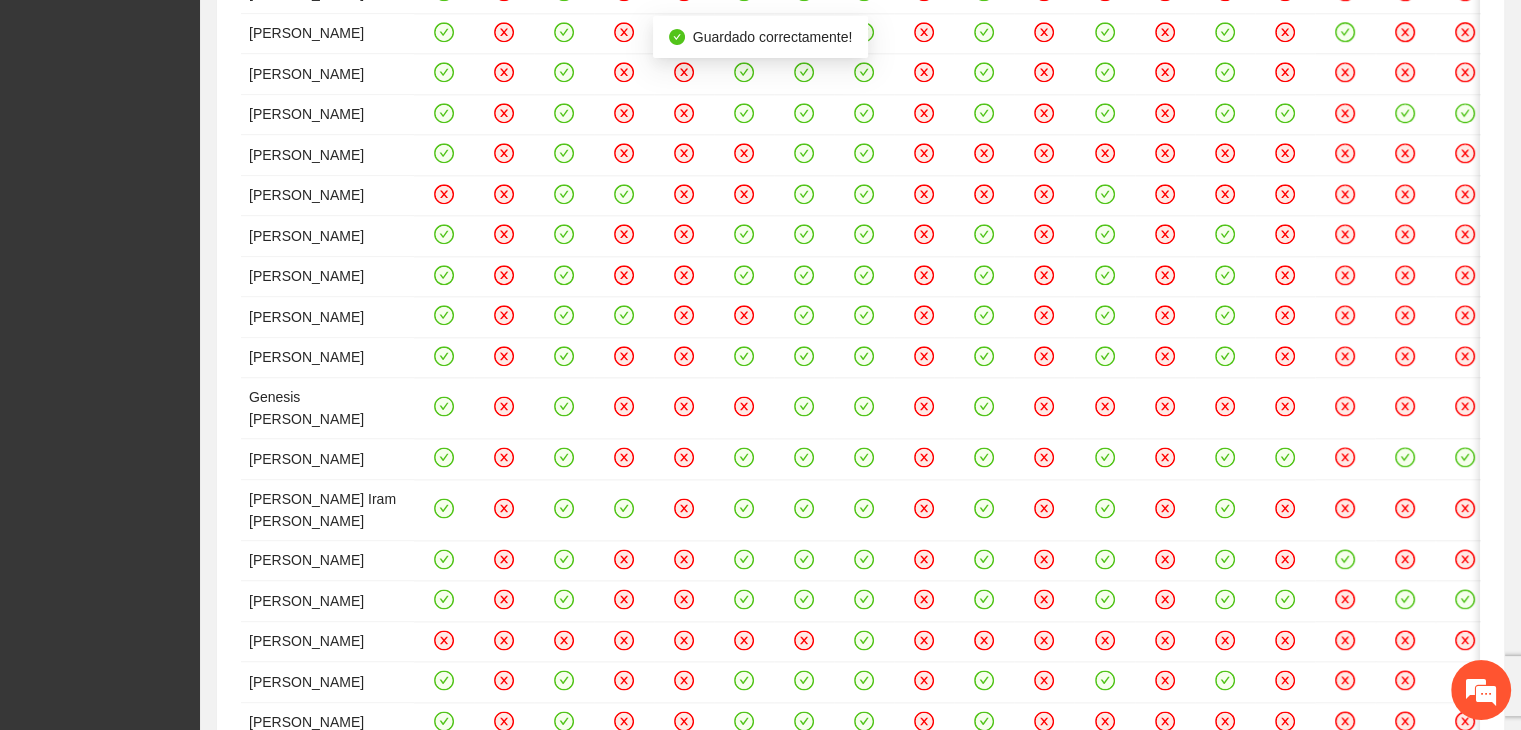 scroll, scrollTop: 2500, scrollLeft: 0, axis: vertical 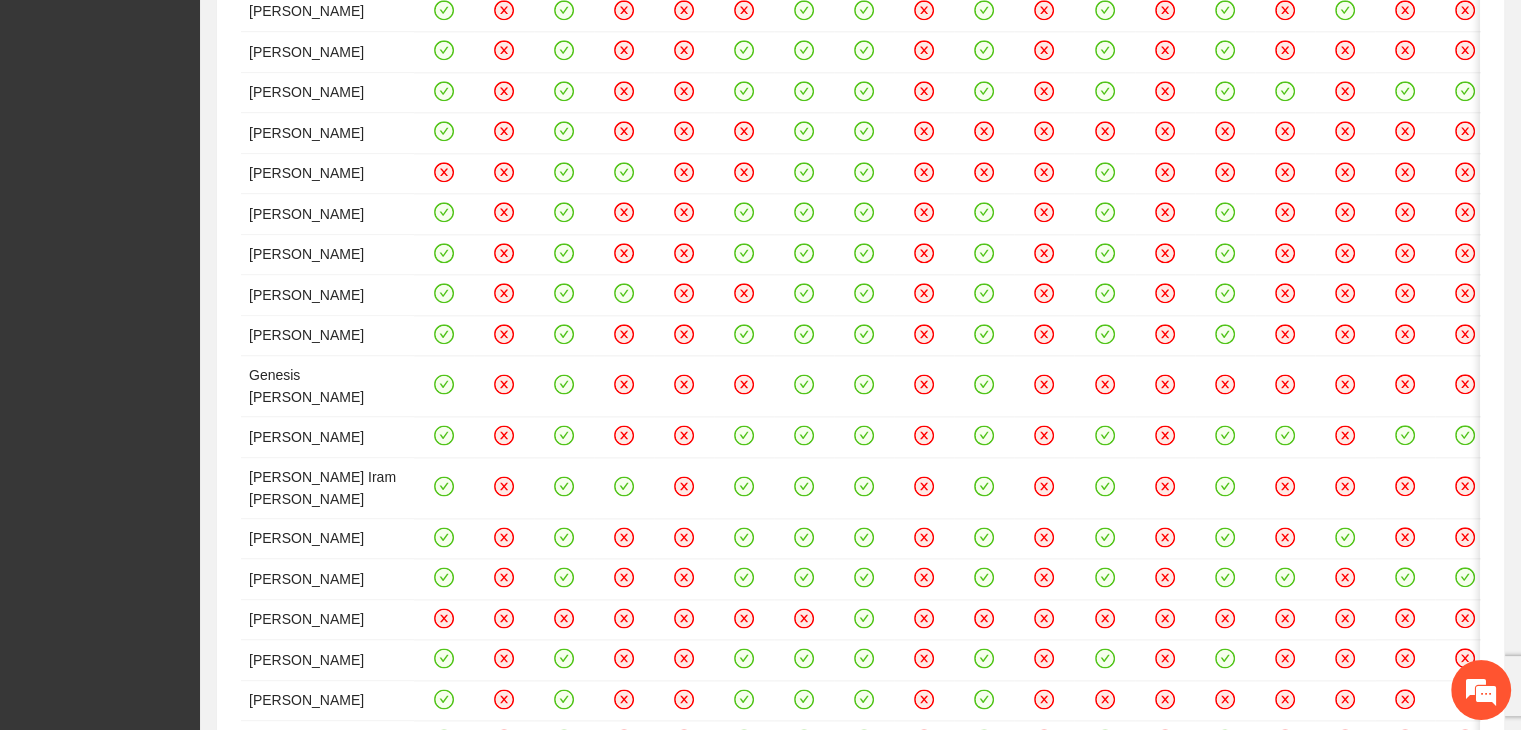click 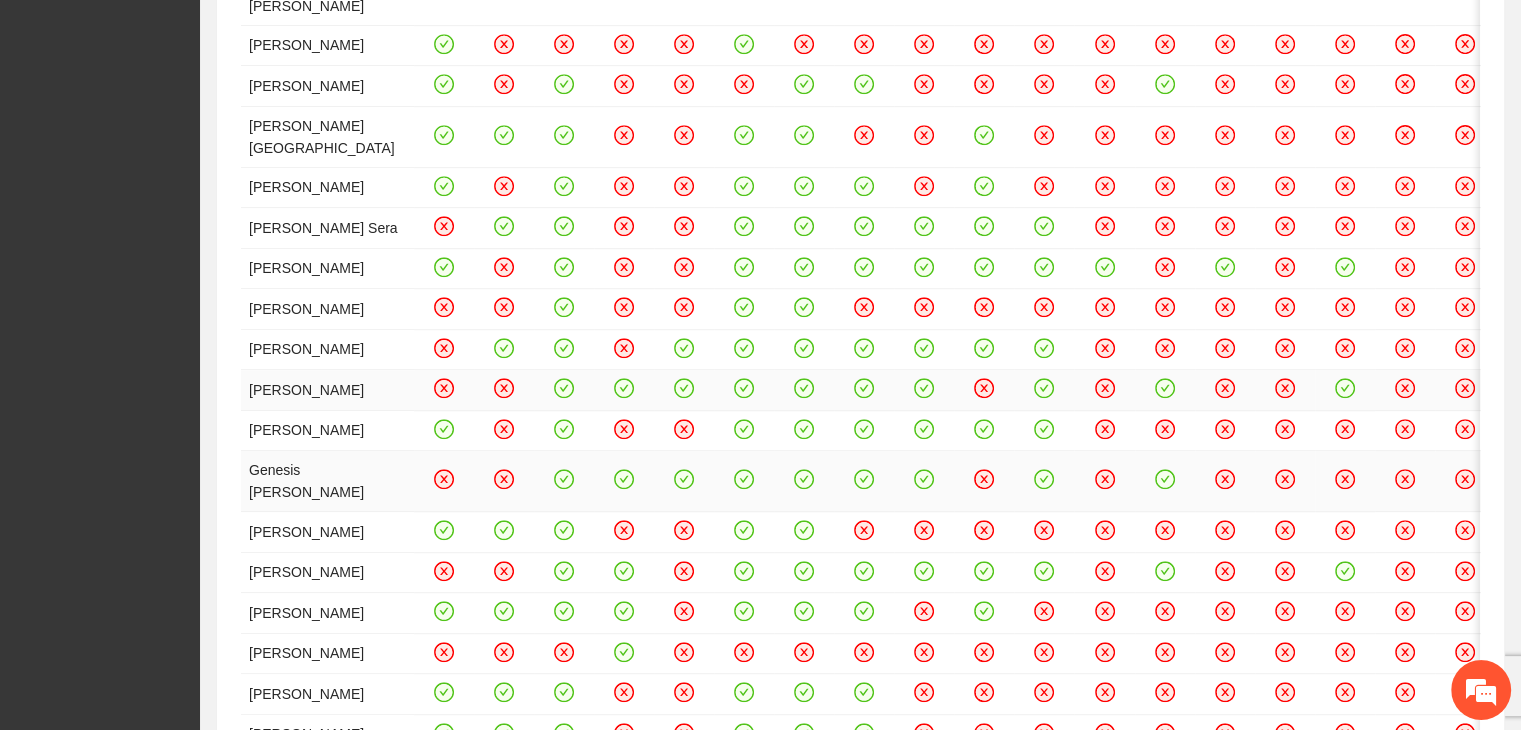 scroll, scrollTop: 1200, scrollLeft: 0, axis: vertical 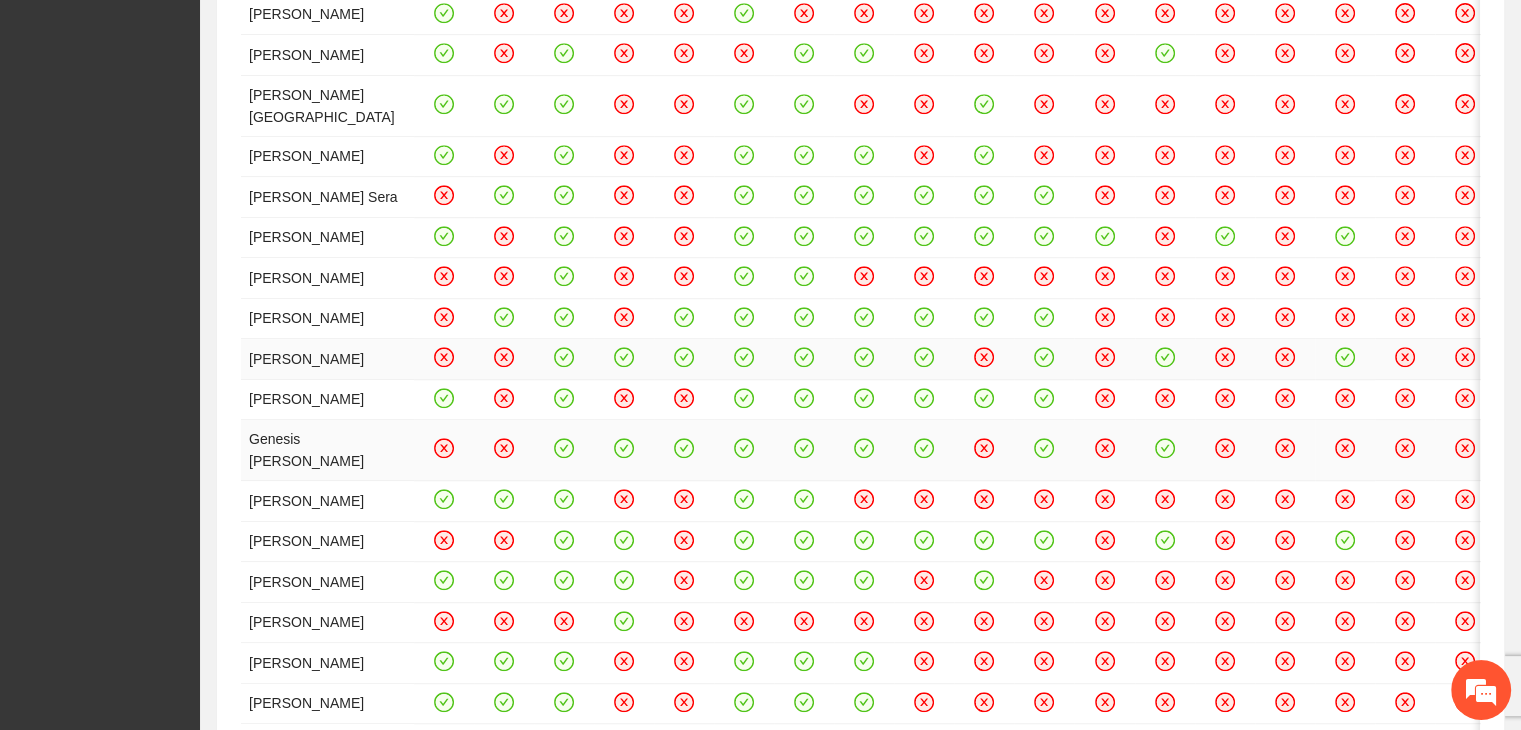 click 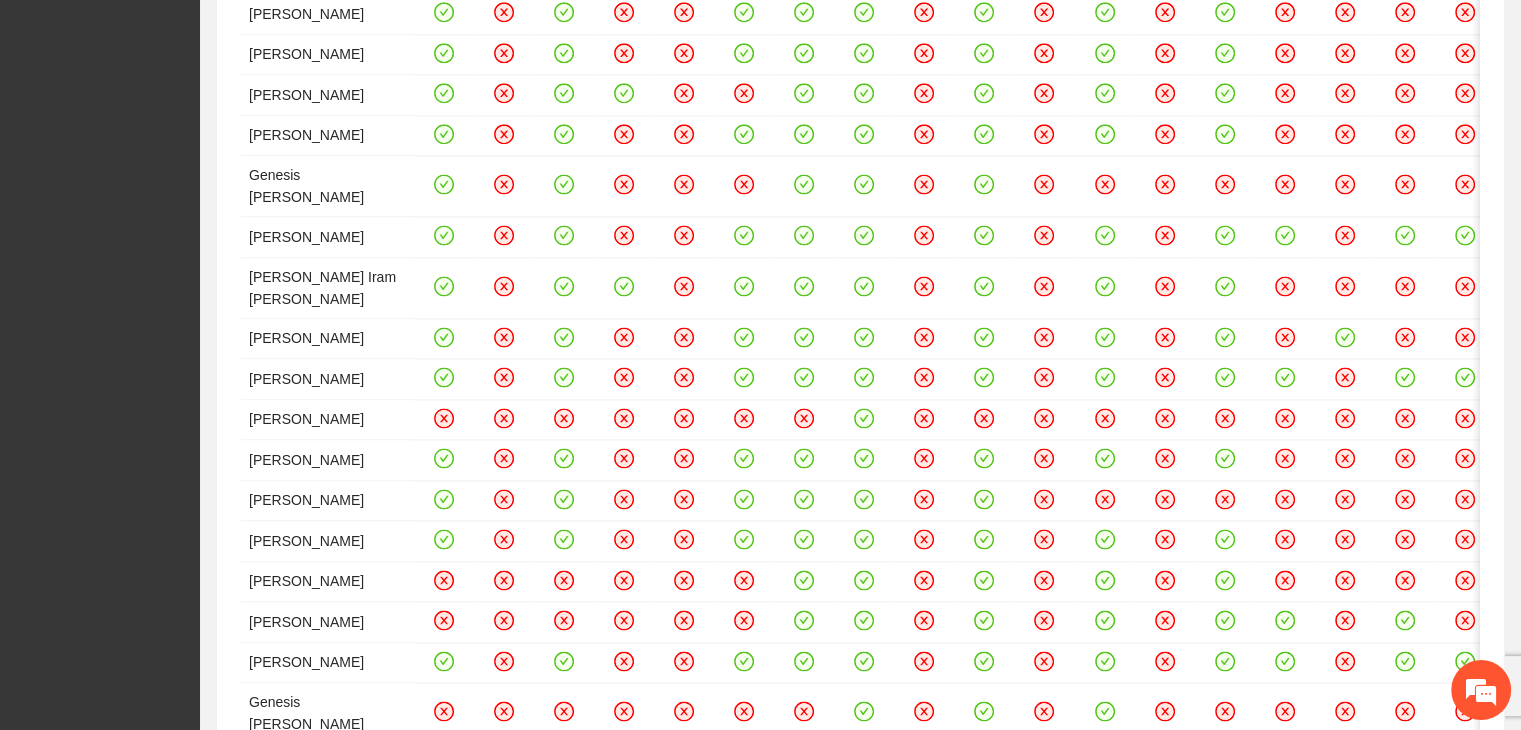 scroll, scrollTop: 2800, scrollLeft: 0, axis: vertical 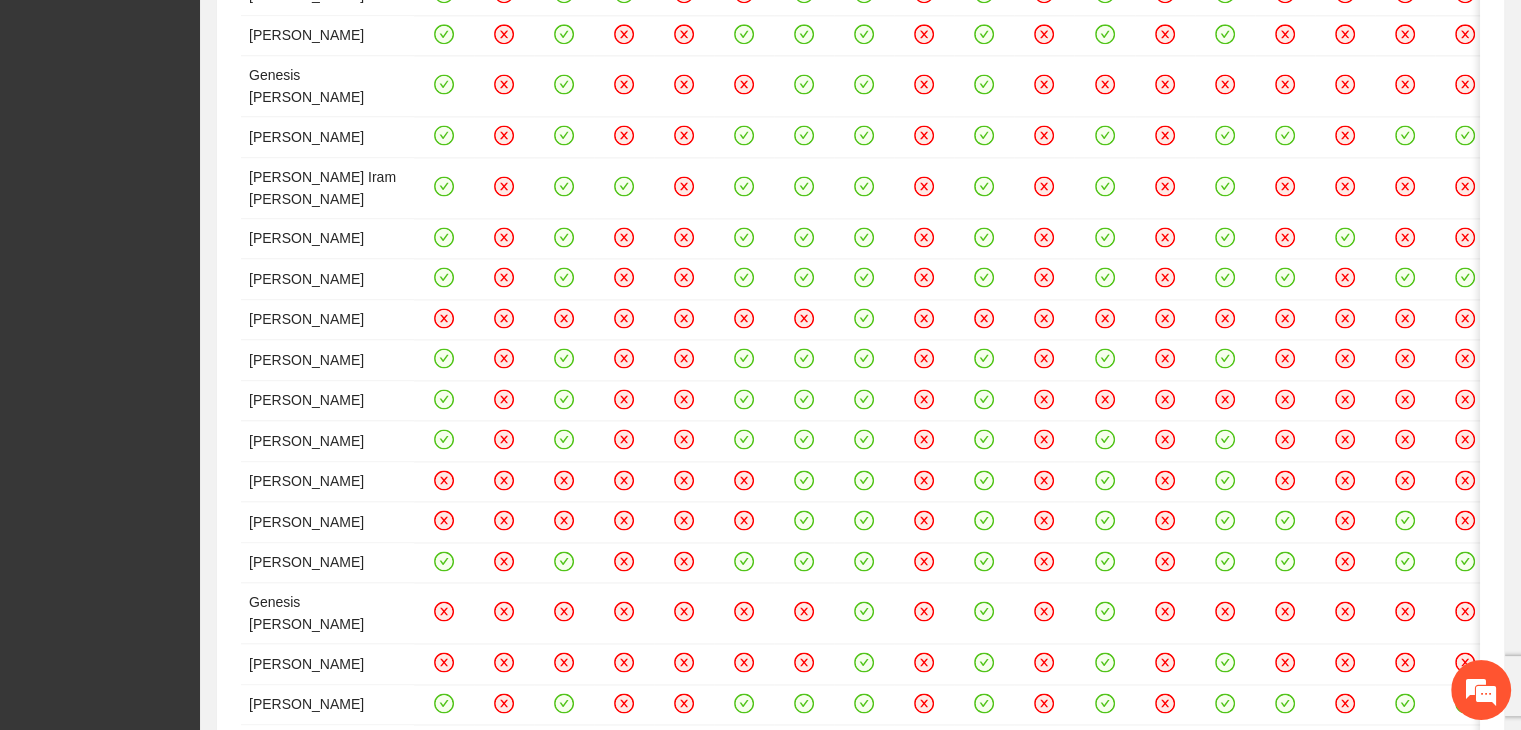 click 